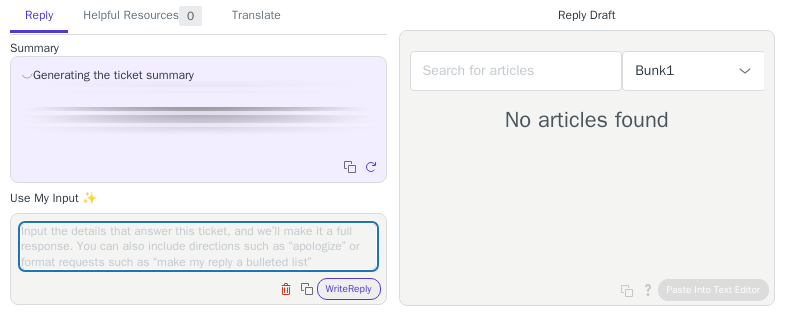 scroll, scrollTop: 0, scrollLeft: 0, axis: both 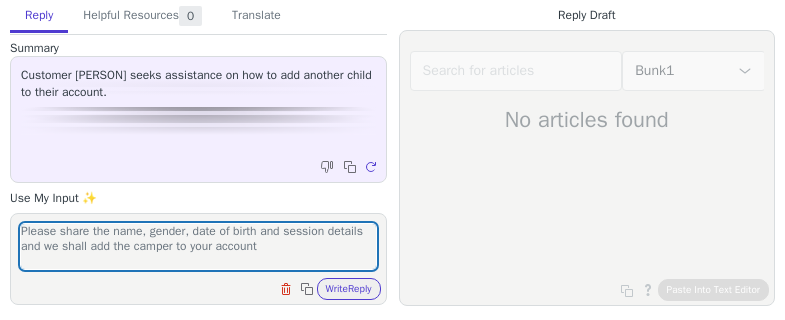 type on "Please share the name, gender, date of birth and session details and we shall add the camper to your account" 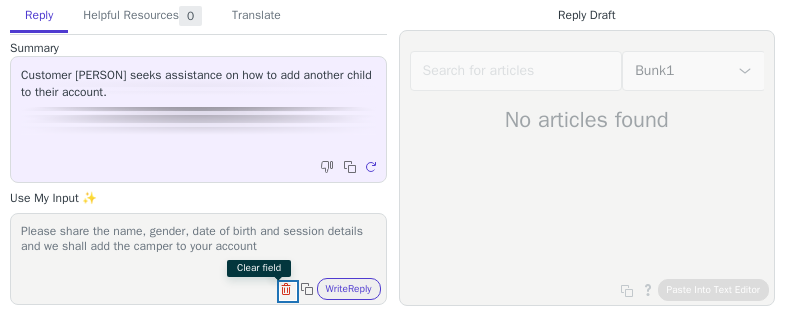 type 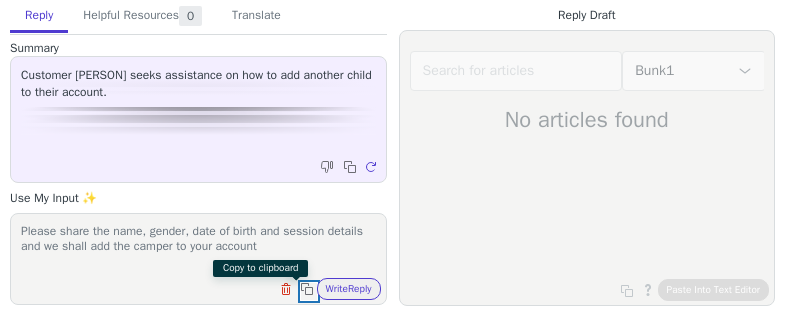 type 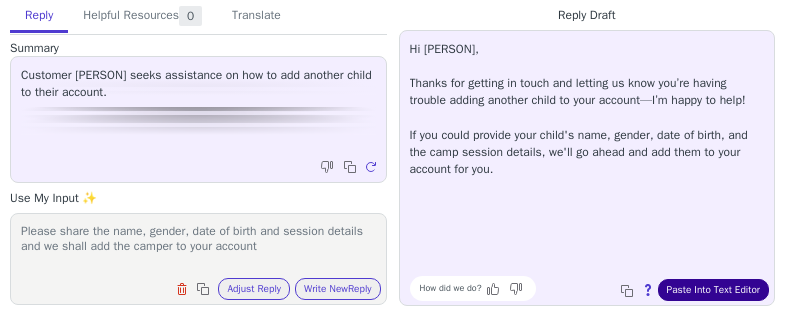 click on "Paste Into Text Editor" at bounding box center [713, 290] 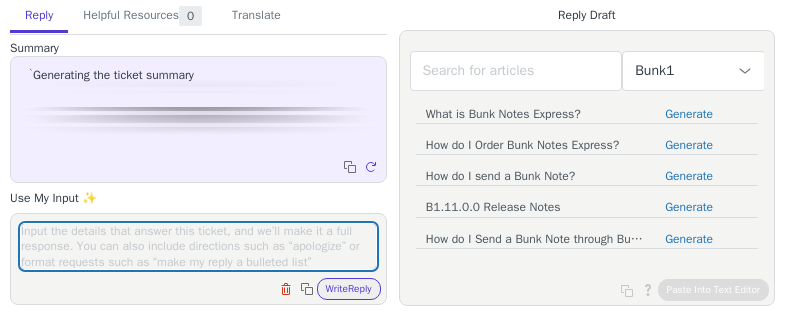 scroll, scrollTop: 0, scrollLeft: 0, axis: both 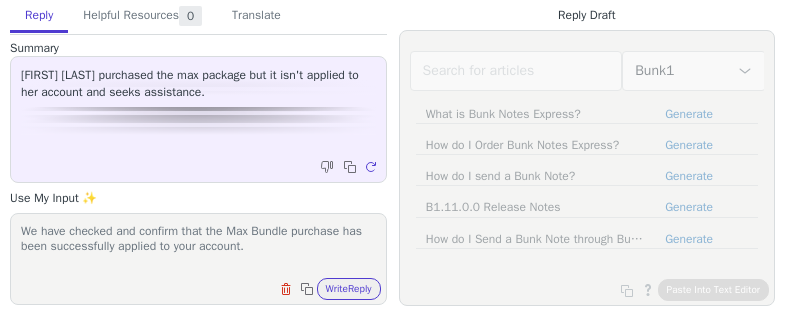 drag, startPoint x: 271, startPoint y: 255, endPoint x: 328, endPoint y: 254, distance: 57.00877 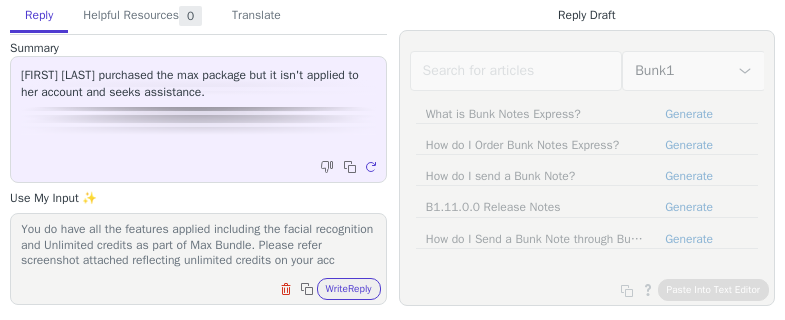 scroll, scrollTop: 63, scrollLeft: 0, axis: vertical 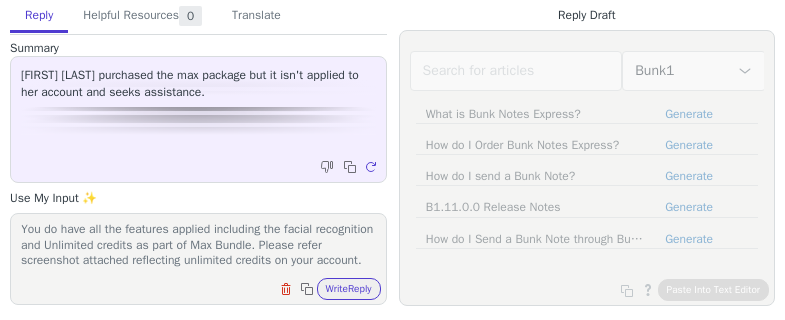type on "We have checked and confirm that the Max Bundle purchase has been successfully applied to your account.
You do have all the features applied including the facial recognition and Unlimited credits as part of Max Bundle. Please refer screenshot attached reflecting unlimited credits on your account." 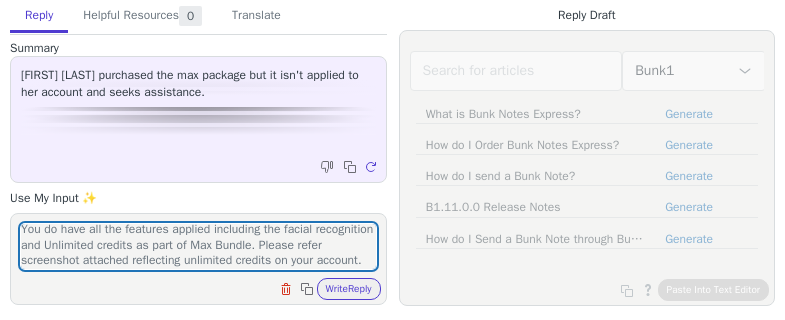 type 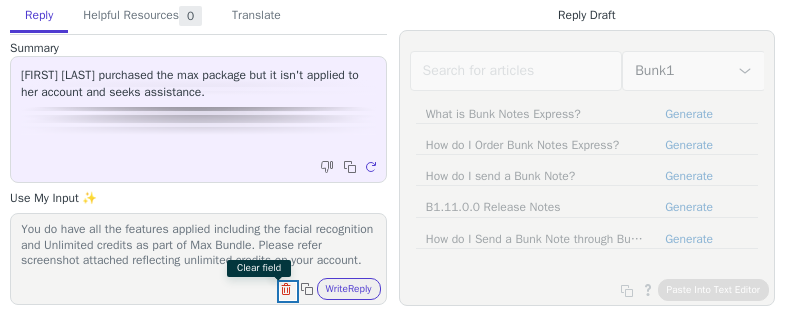 type 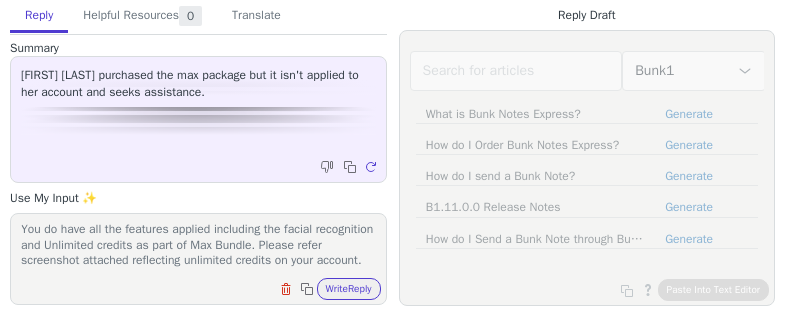 type 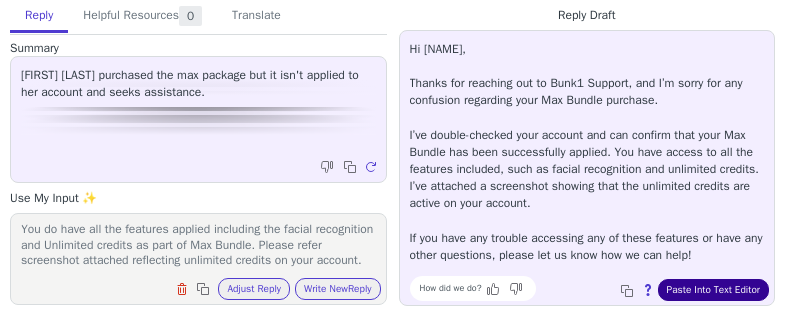 click on "Paste Into Text Editor" at bounding box center (713, 290) 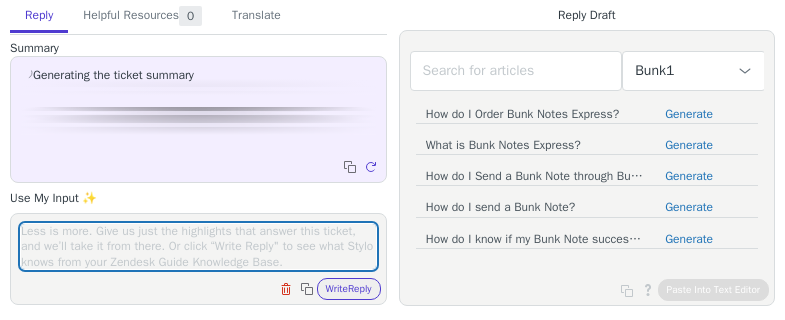 scroll, scrollTop: 0, scrollLeft: 0, axis: both 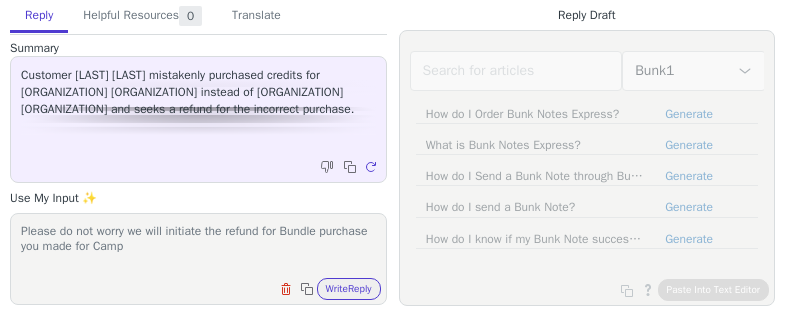 paste on "YMCA Camp Widjiwagan" 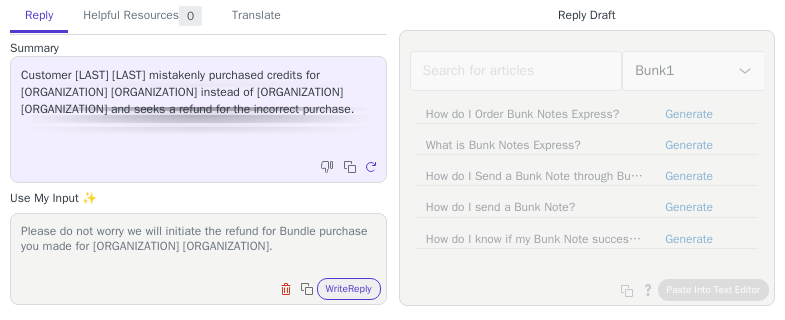 scroll, scrollTop: 17, scrollLeft: 0, axis: vertical 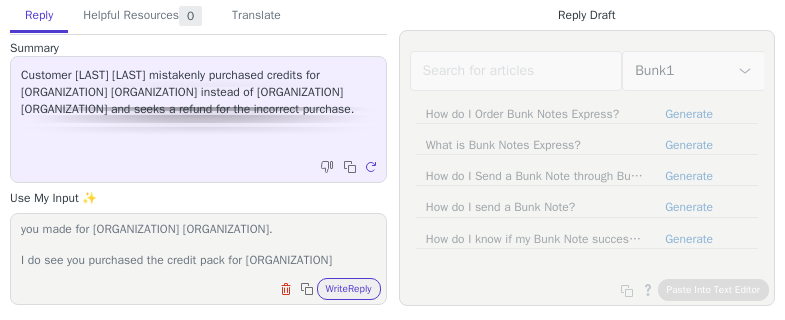 click on "Please do not worry we will initiate the refund for Bundle purchase you made for YMCA Camp Widjiwagan.
I do see you purchased the credit pack for Camp Woodmont" at bounding box center (198, 246) 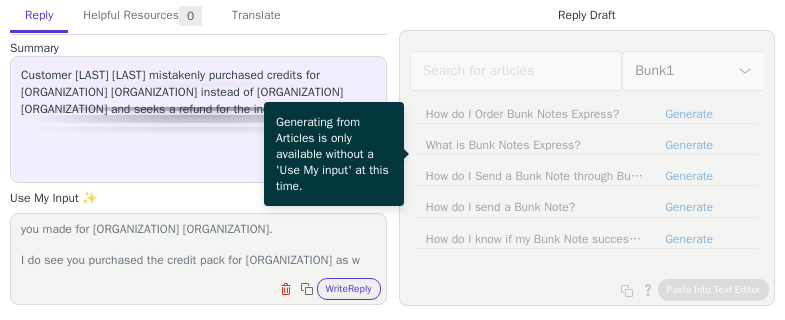 scroll, scrollTop: 32, scrollLeft: 0, axis: vertical 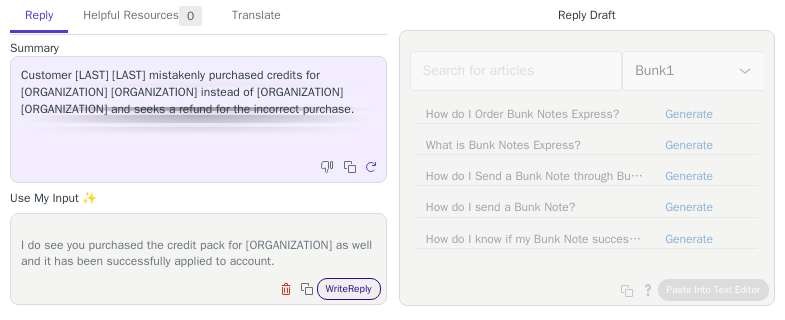 type on "Please do not worry we will initiate the refund for Bundle purchase you made for YMCA Camp Widjiwagan.
I do see you purchased the credit pack for Camp Woodmont as well and it has been successfully applied to account." 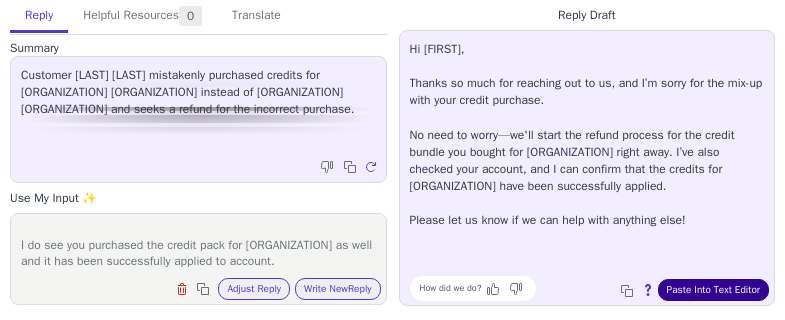 click on "Paste Into Text Editor" at bounding box center [713, 290] 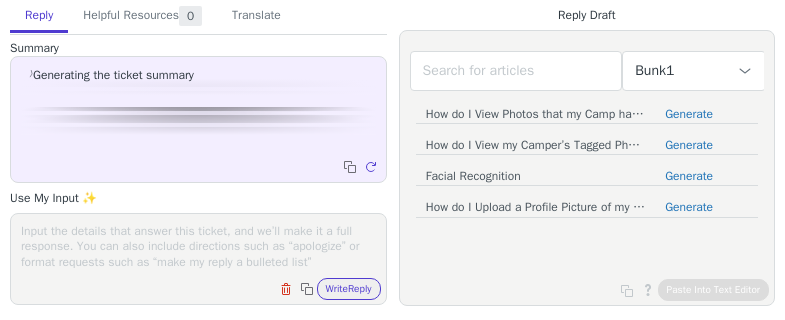 scroll, scrollTop: 0, scrollLeft: 0, axis: both 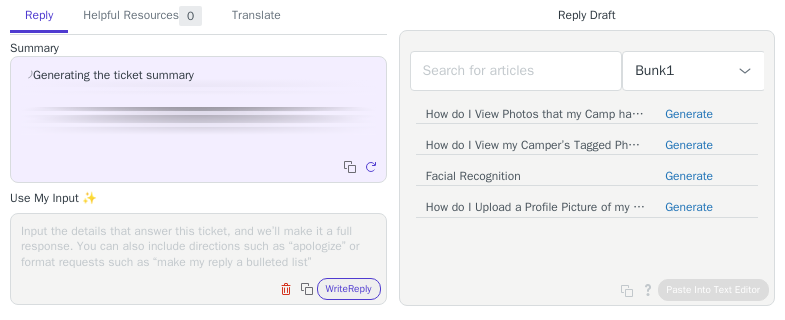 click at bounding box center [198, 246] 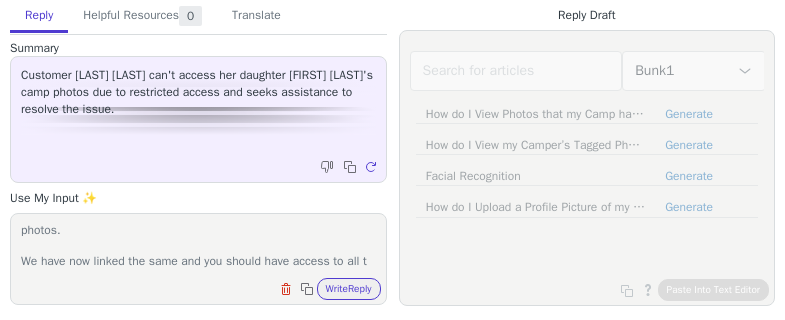 scroll, scrollTop: 48, scrollLeft: 0, axis: vertical 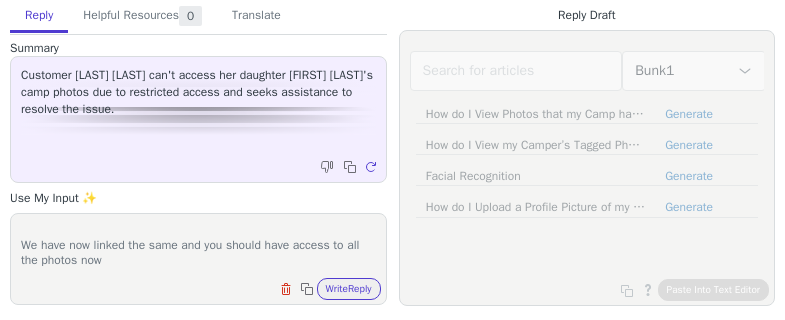 type on "We have checked and see that the session for your Daughter was not linked to profile which is why you were unable to access the photos.
We have now linked the same and you should have access to all the photos now" 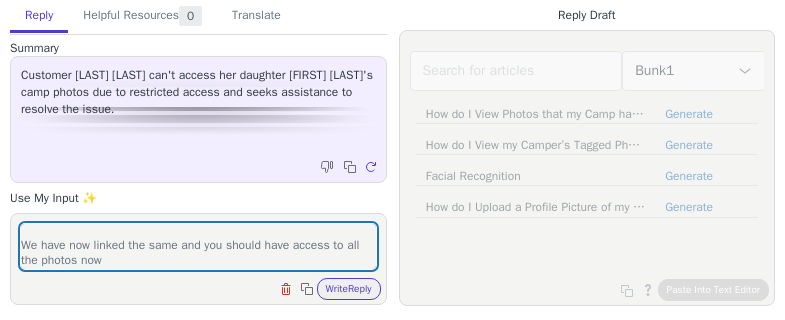 type 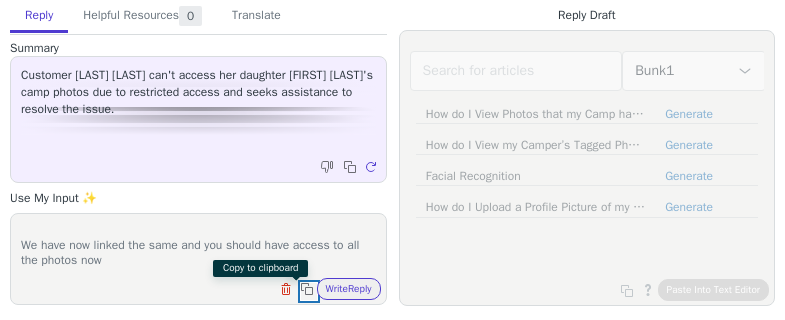 type 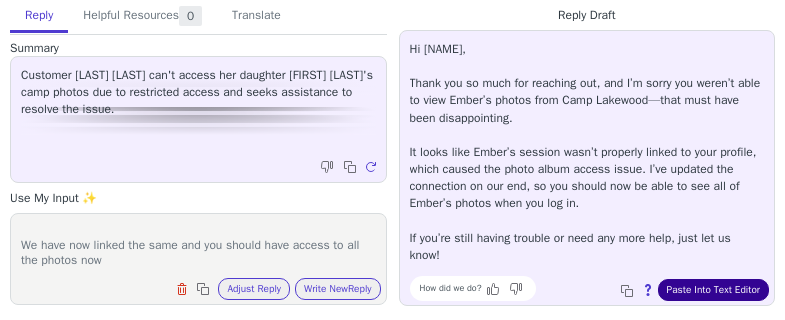 click on "Paste Into Text Editor" at bounding box center (713, 290) 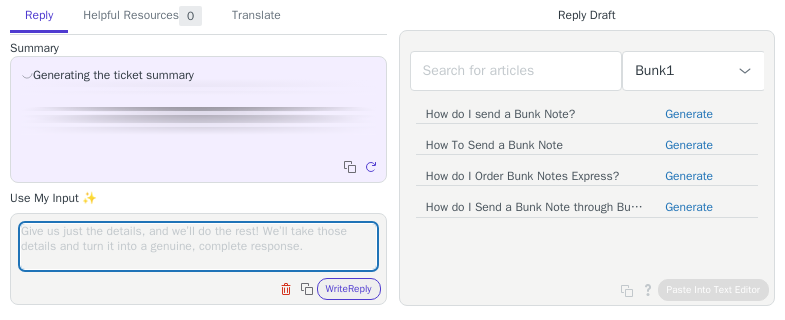 scroll, scrollTop: 0, scrollLeft: 0, axis: both 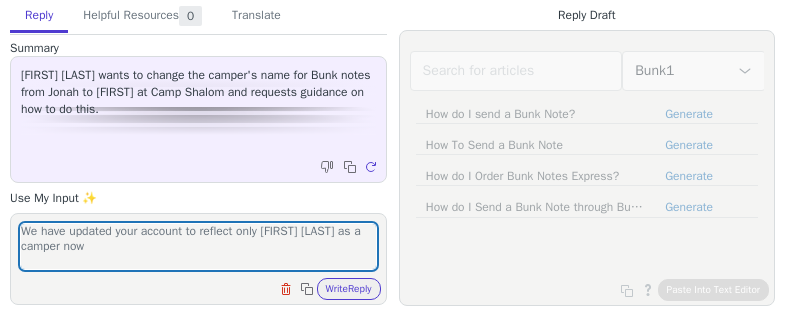 type on "We have updated your account to reflect only Mara Blinick as a camper now" 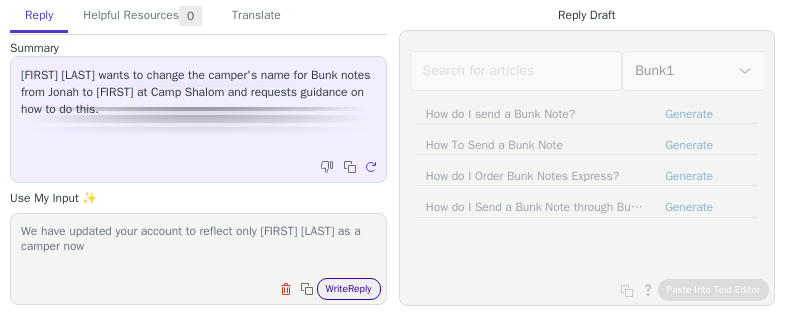 click on "Write  Reply" at bounding box center (349, 289) 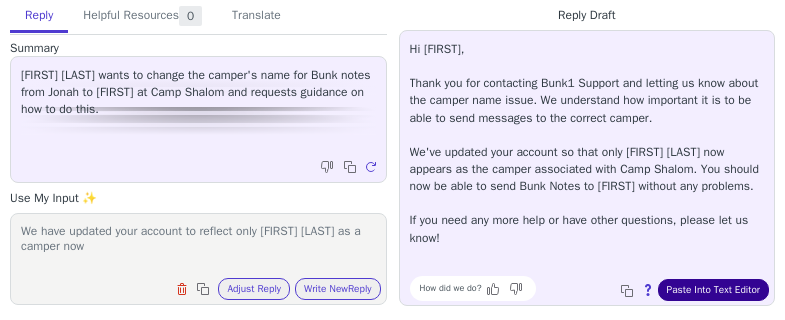 click on "Paste Into Text Editor" at bounding box center [713, 290] 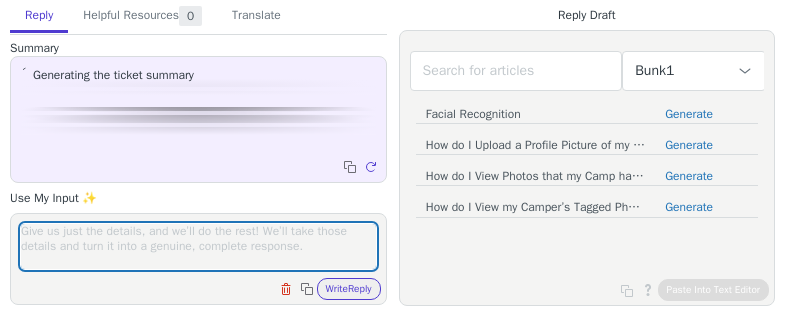 scroll, scrollTop: 0, scrollLeft: 0, axis: both 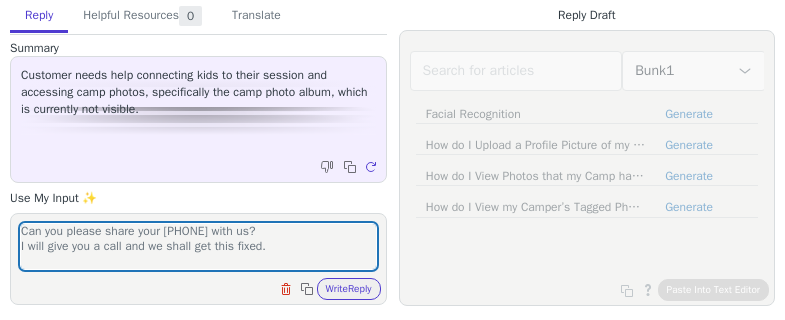 type on "Can you please share your [PHONE] with us?
I will give you a call and we shall get this fixed." 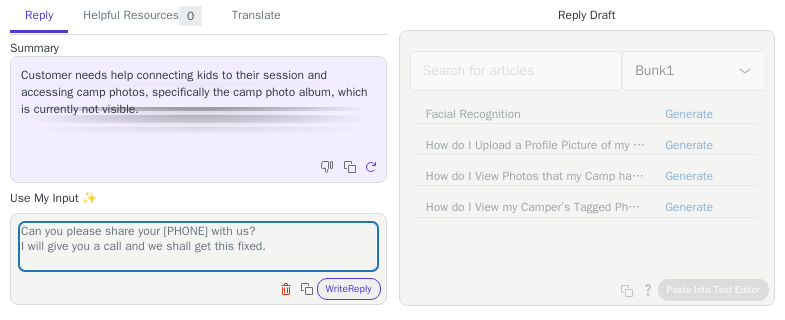 type 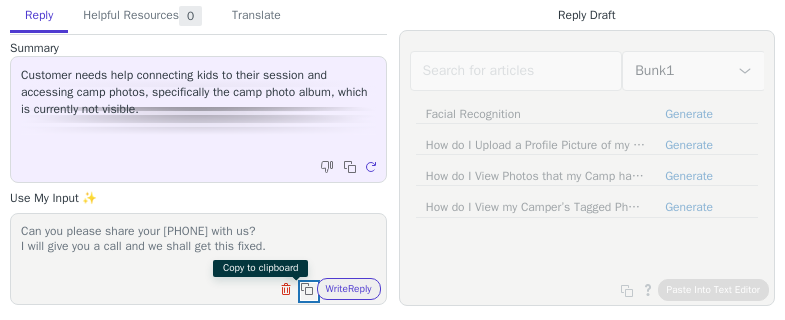 type 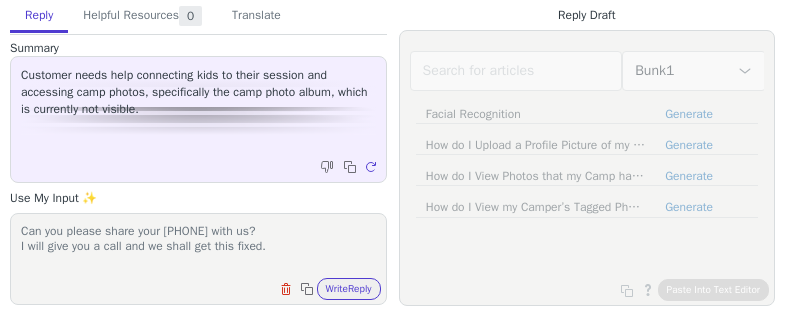 click on "Write  Reply" at bounding box center (349, 289) 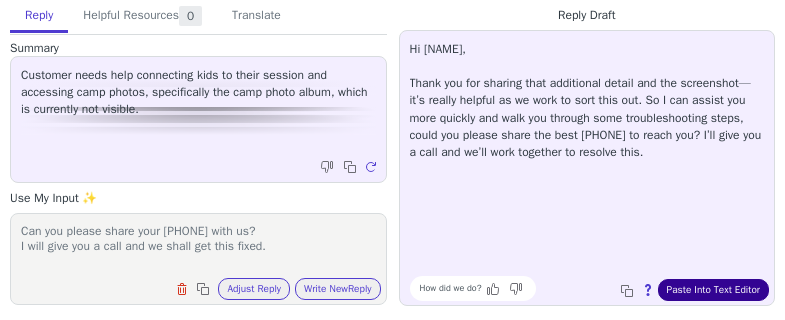 click on "Paste Into Text Editor" at bounding box center [713, 290] 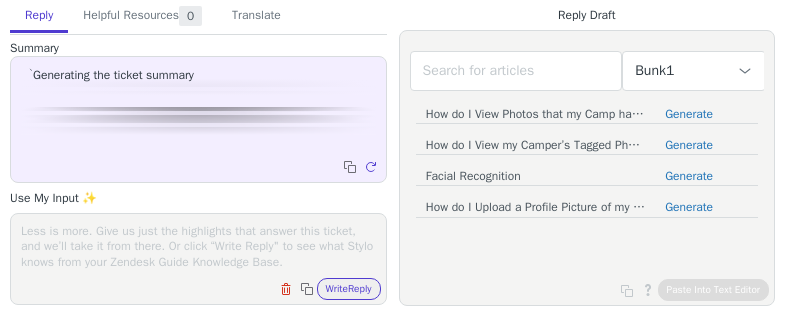 scroll, scrollTop: 0, scrollLeft: 0, axis: both 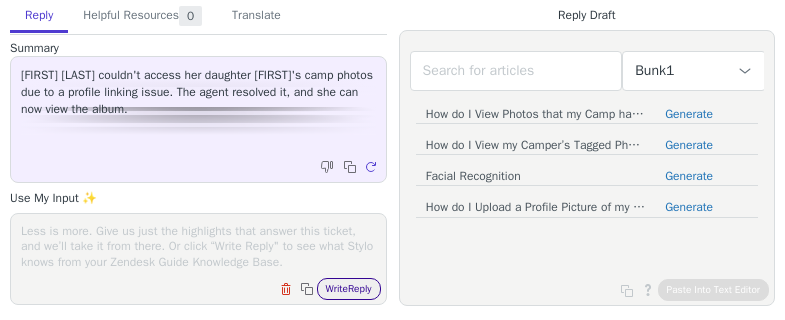 click on "Write  Reply" at bounding box center [349, 289] 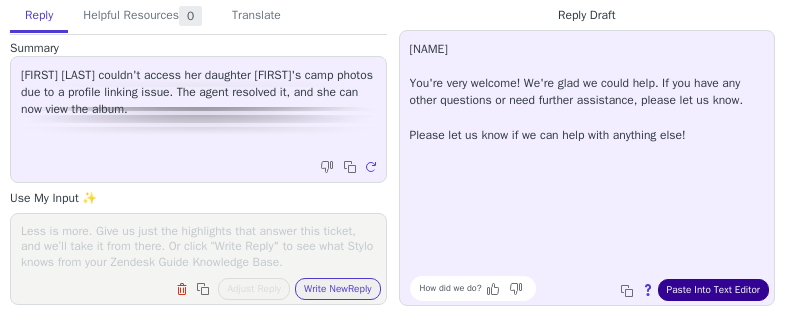 click on "Paste Into Text Editor" at bounding box center [713, 290] 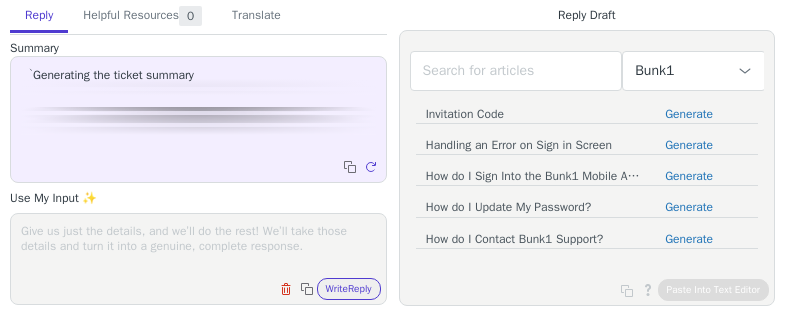 click at bounding box center (198, 246) 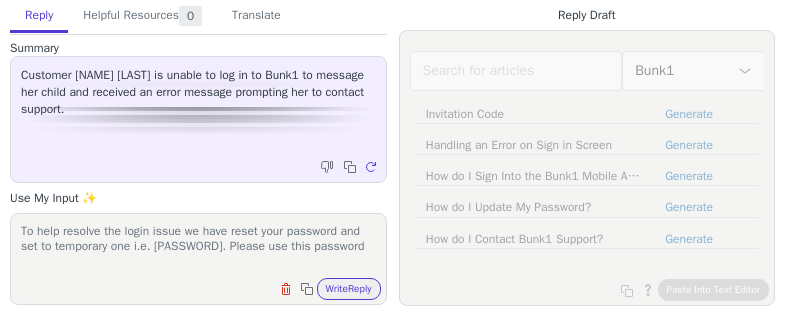 scroll, scrollTop: 1, scrollLeft: 0, axis: vertical 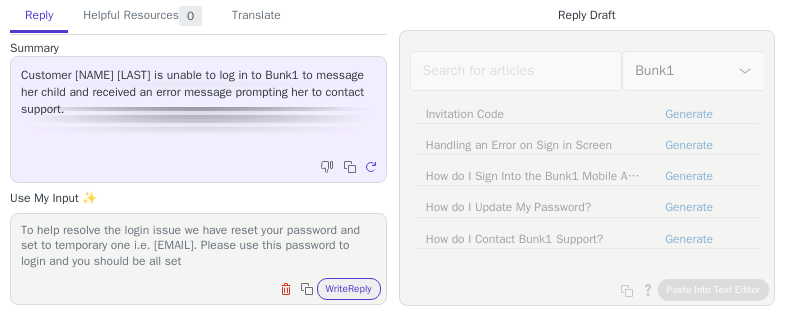type on "To help resolve the login issue we have reset your password and set to temporary one i.e. [EMAIL]. Please use this password to login and you should be all set" 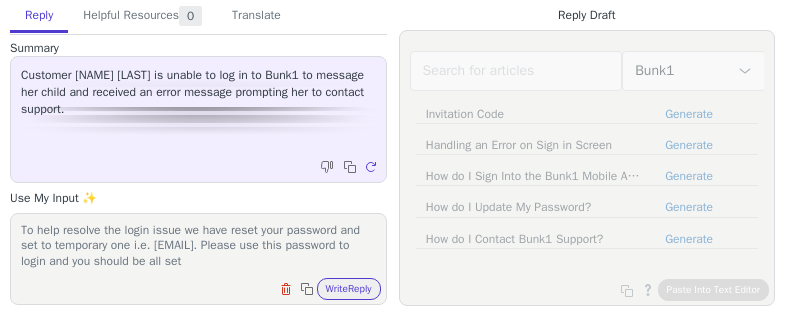 click on "Write  Reply" at bounding box center [349, 289] 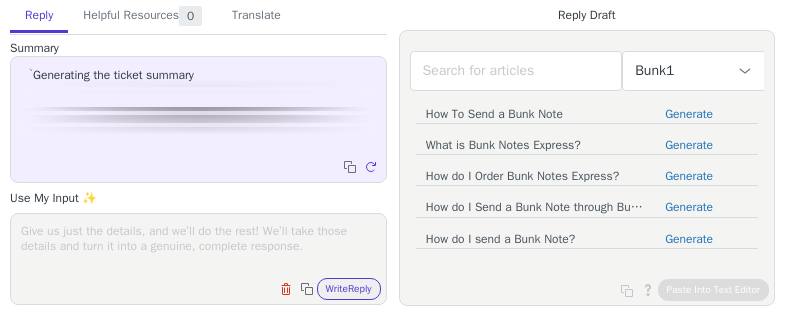 scroll, scrollTop: 0, scrollLeft: 0, axis: both 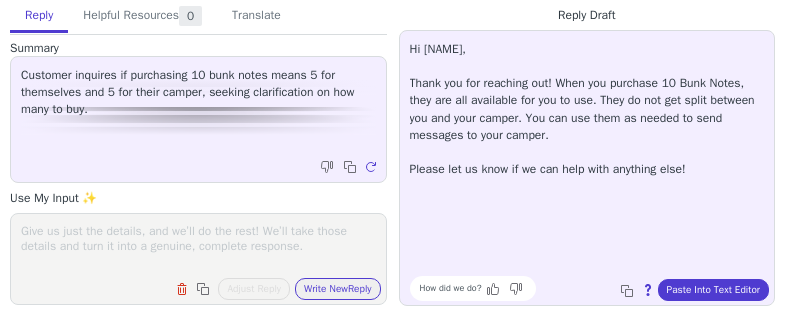click at bounding box center [198, 246] 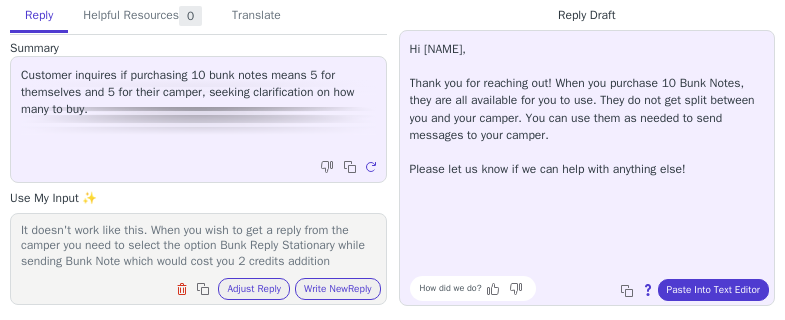 scroll, scrollTop: 17, scrollLeft: 0, axis: vertical 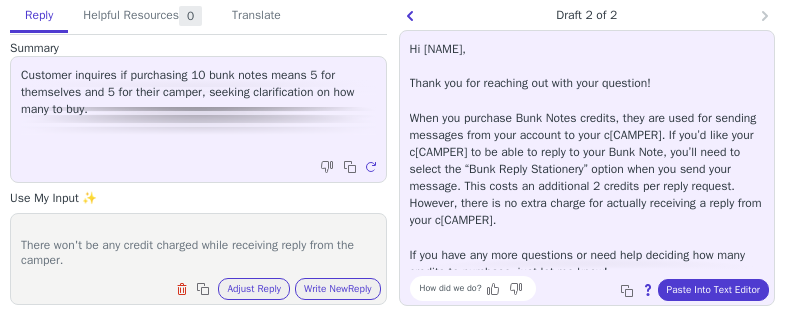 click on "It doesn't work like this. When you wish to get a reply from the camper you need to select the option Bunk Reply Stationary while sending Bunk Note which would cost you 2 credits additional. Please refer screenshot attached.
There won't be any credit charged while receiving reply from the camper." at bounding box center [198, 246] 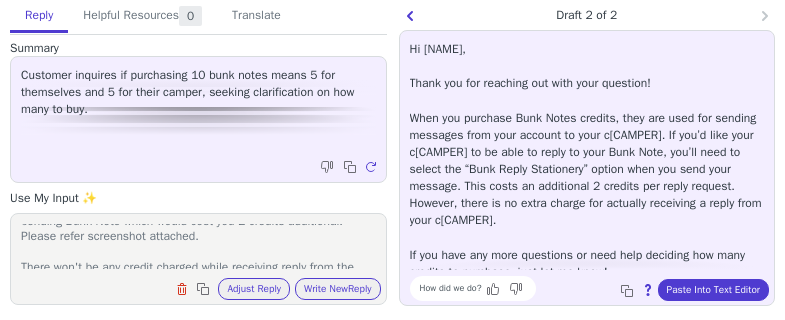 scroll, scrollTop: 63, scrollLeft: 0, axis: vertical 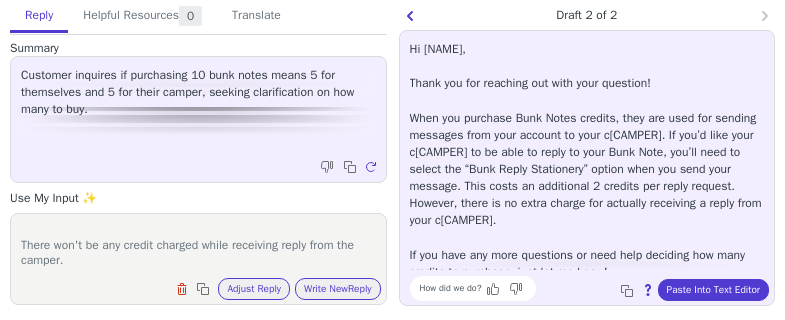 click on "It doesn't work like this. When you wish to get a reply from the camper you need to select the option Bunk Reply Stationary while sending Bunk Note which would cost you 2 credits additional. Please refer screenshot attached.
There won't be any credit charged while receiving reply from the camper." at bounding box center (198, 246) 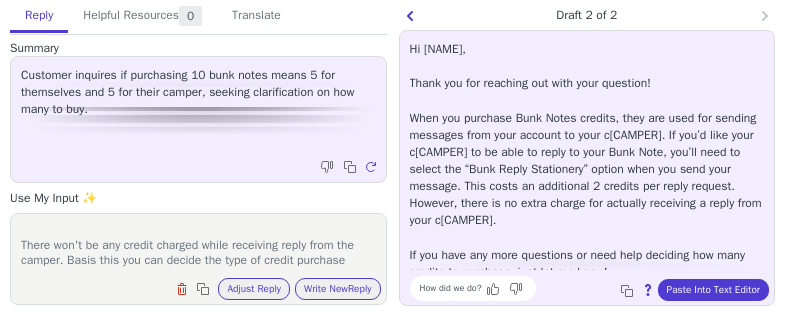 scroll, scrollTop: 78, scrollLeft: 0, axis: vertical 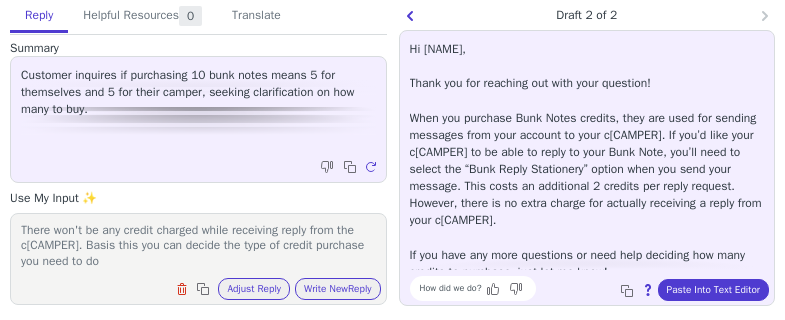 type on "It doesn't work like this. When you wish to get a reply from the camper you need to select the option Bunk Reply Stationary while sending Bunk Note which would cost you 2 credits additional. Please refer screenshot attached for your reference.
There won't be any credit charged while receiving reply from the camper. Basis this you can decide the type of credit purchase you need to do" 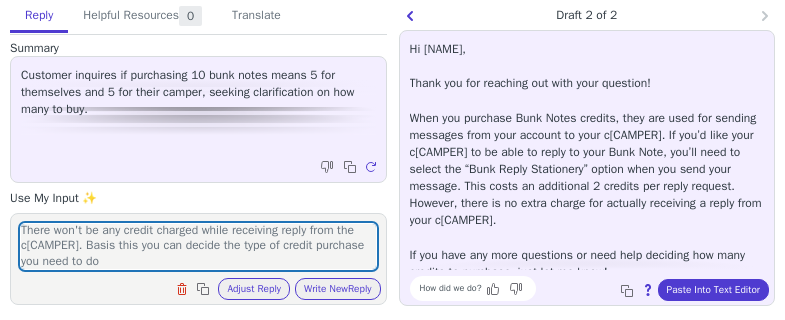 type 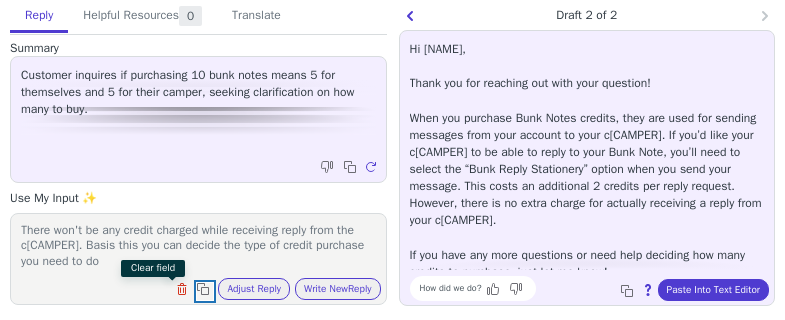 type 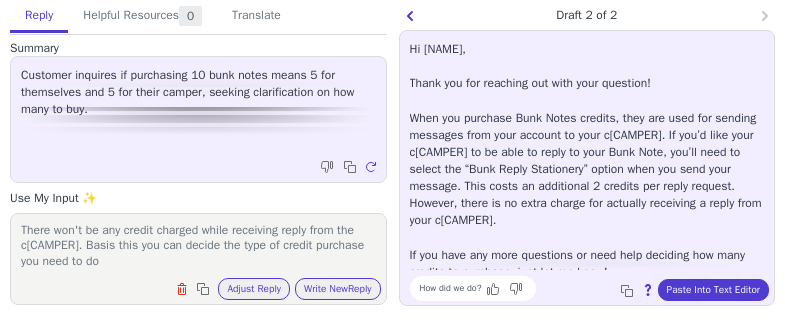 type 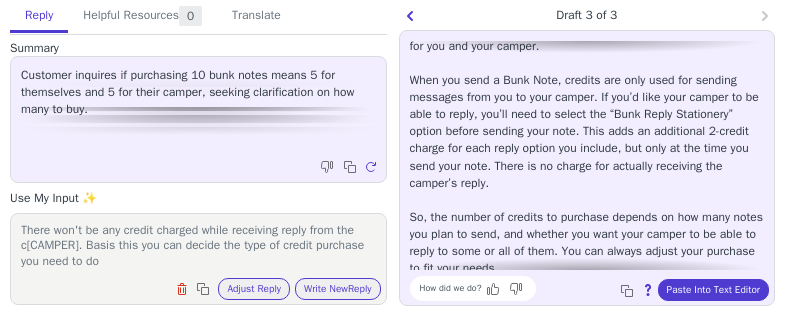 scroll, scrollTop: 131, scrollLeft: 0, axis: vertical 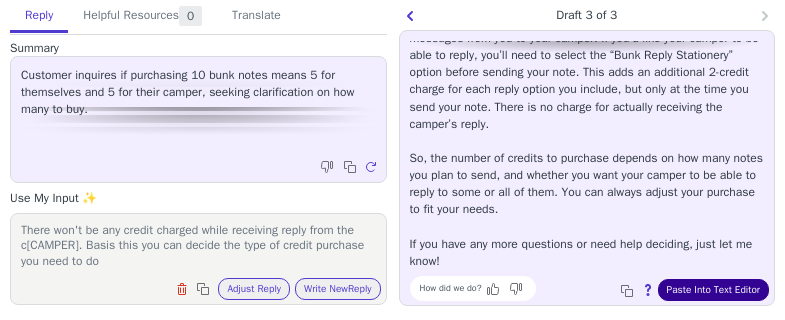 click on "Paste Into Text Editor" at bounding box center (713, 290) 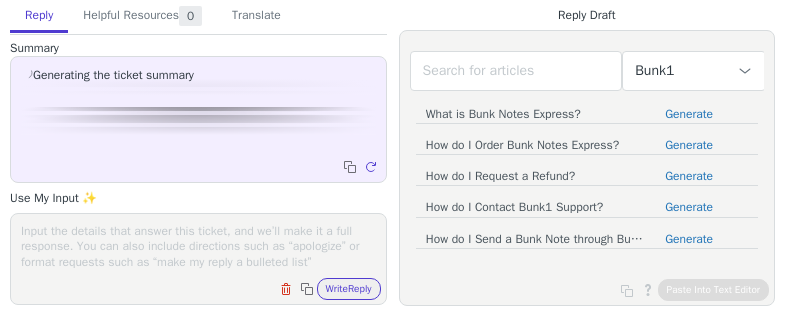 scroll, scrollTop: 0, scrollLeft: 0, axis: both 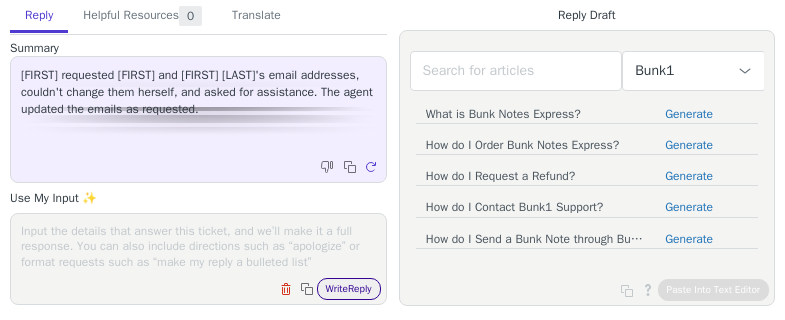 click on "Write  Reply" at bounding box center (349, 289) 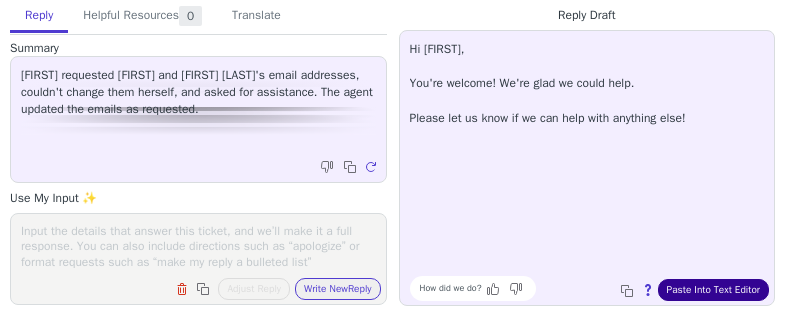 click on "Paste Into Text Editor" at bounding box center [713, 290] 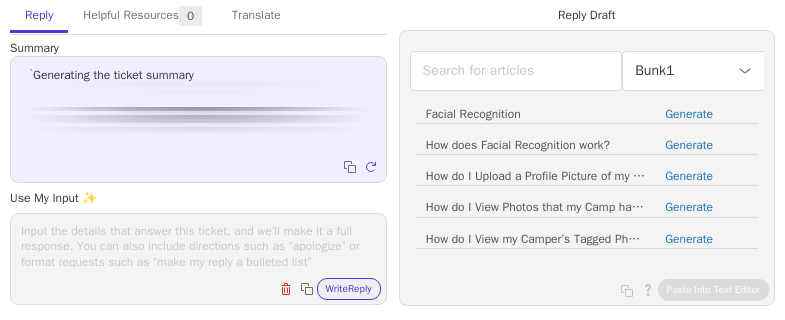 scroll, scrollTop: 0, scrollLeft: 0, axis: both 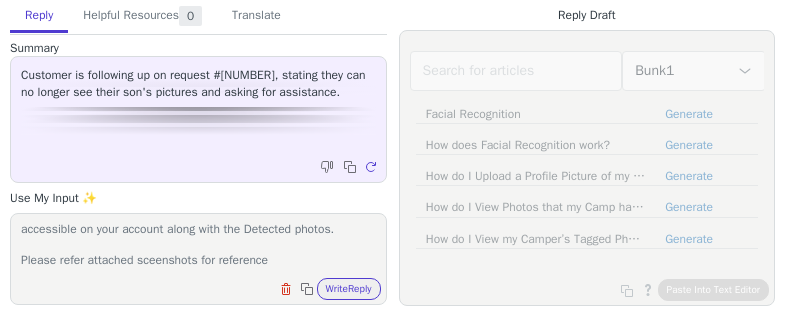type on "We have checked and confirm that the all the photo Albums are accessible on your account along with the Detected photos.
Please refer attached sceenshots for reference" 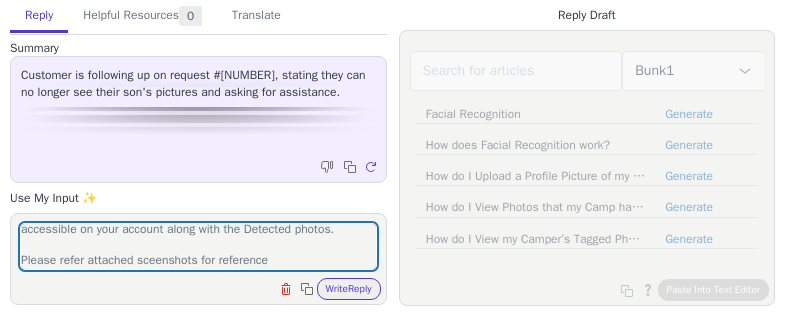 type 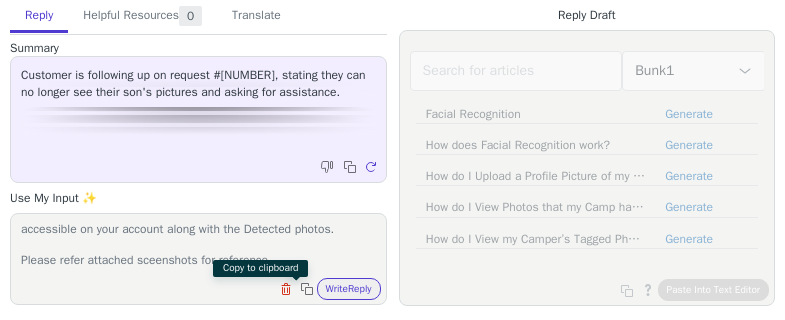 type 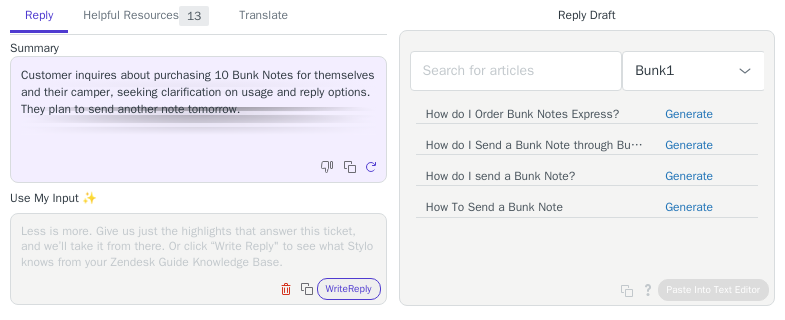 scroll, scrollTop: 0, scrollLeft: 0, axis: both 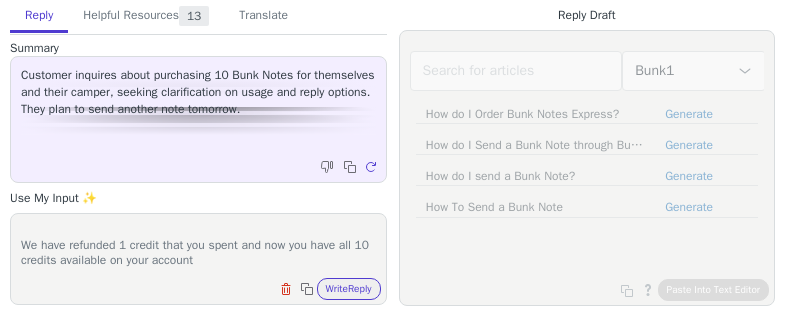 type on "No worries.
We have refunded 1 credit that you spent and now you have all 10 credits available on your account" 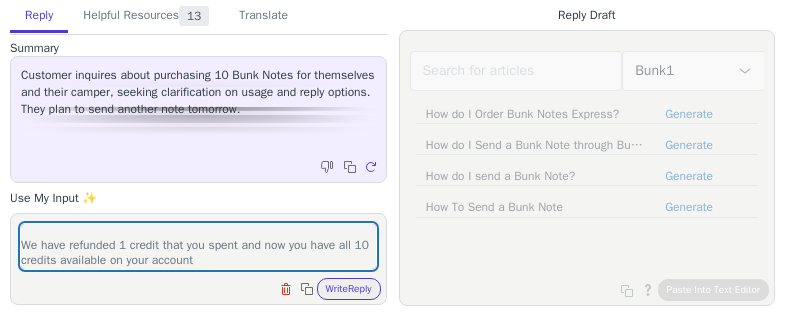 type 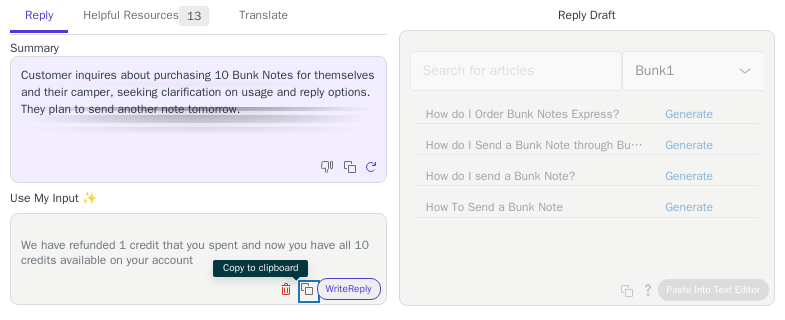 type 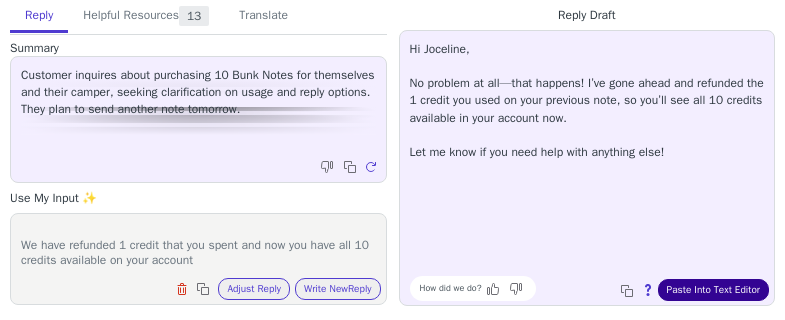 click on "Paste Into Text Editor" at bounding box center [713, 290] 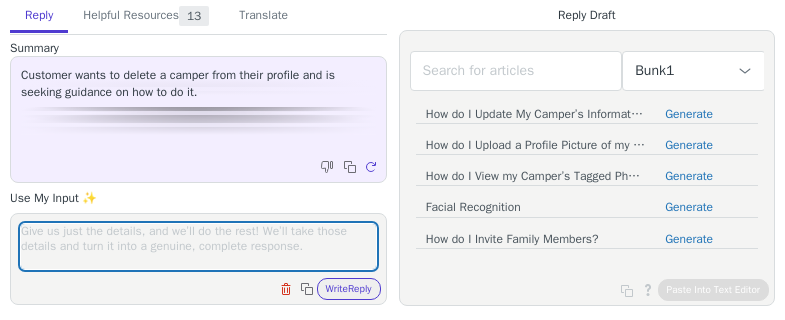 scroll, scrollTop: 0, scrollLeft: 0, axis: both 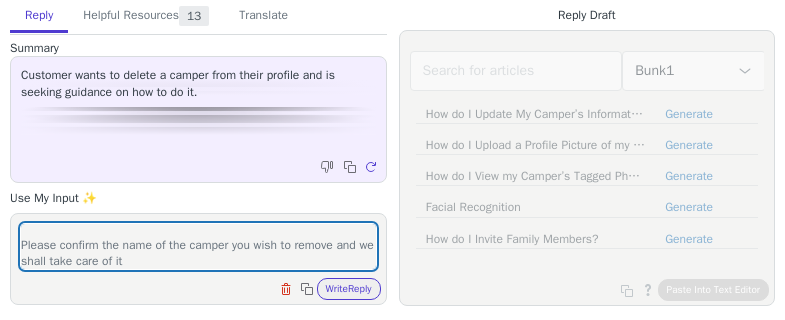 type on "We have checked your account and see [FIRST] and [LAST] on your account.
Please confirm the name of the camper you wish to remove and we shall take care of it" 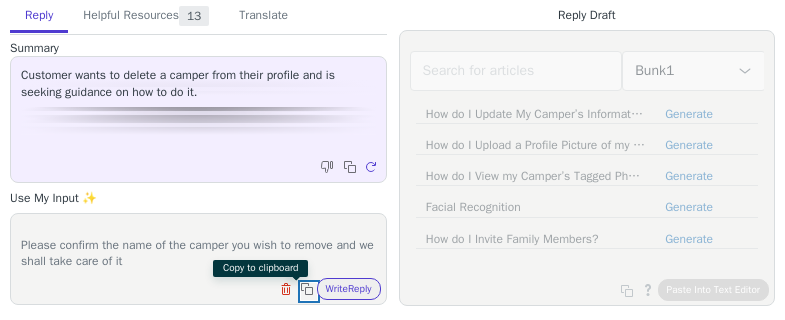 type 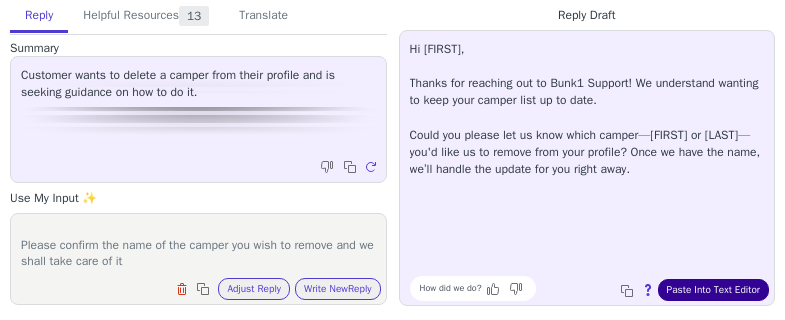 click on "Paste Into Text Editor" at bounding box center (713, 290) 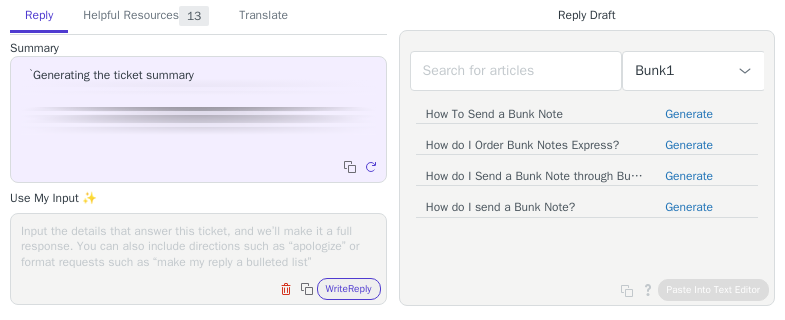 scroll, scrollTop: 0, scrollLeft: 0, axis: both 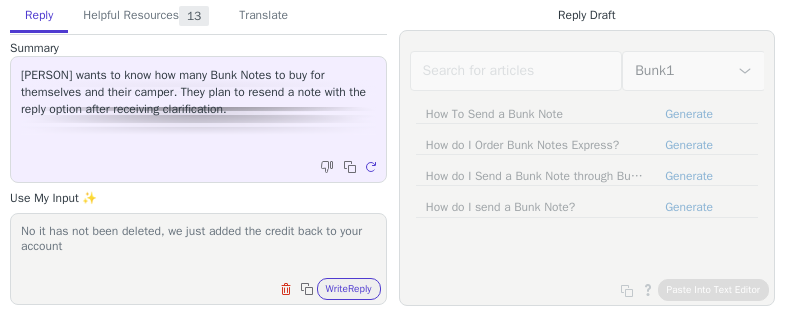 type on "No it has not been deleted, we just added the credit back to your account" 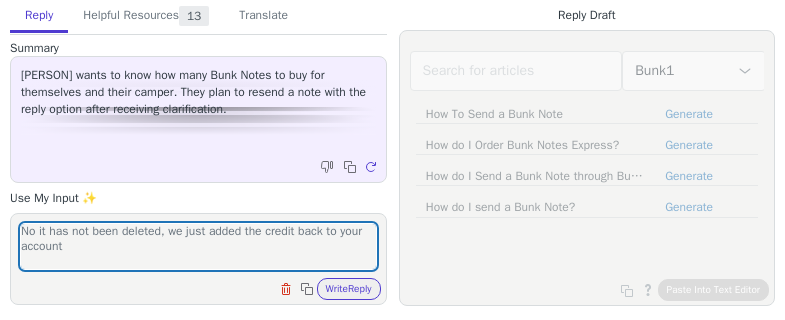 type 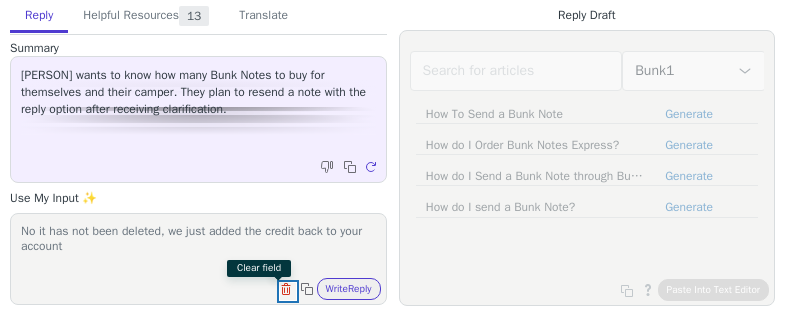 type 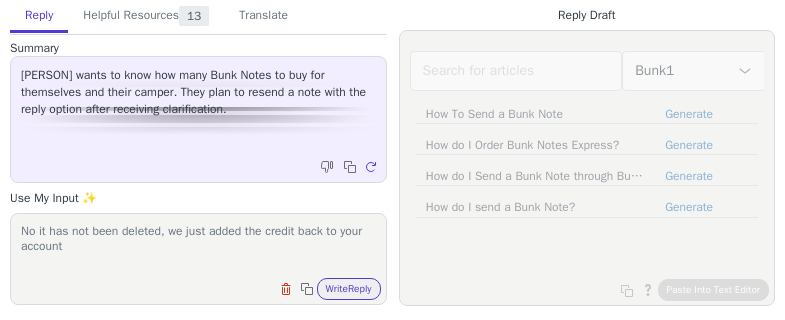 type 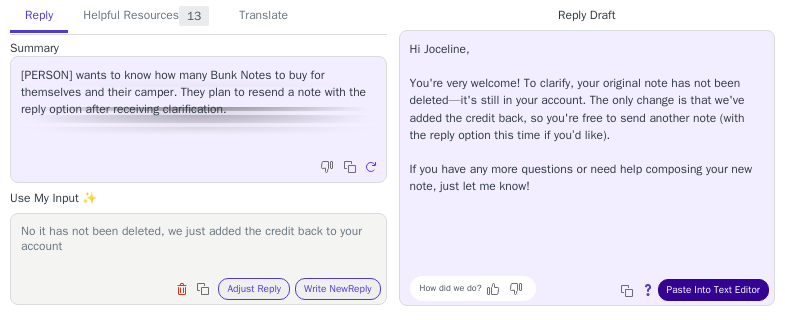 click on "Paste Into Text Editor" at bounding box center (713, 290) 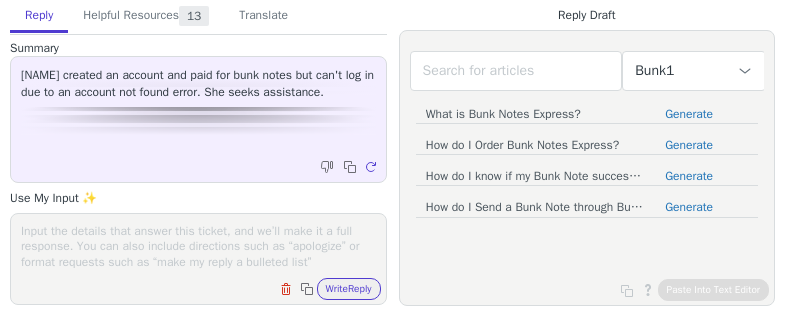 scroll, scrollTop: 0, scrollLeft: 0, axis: both 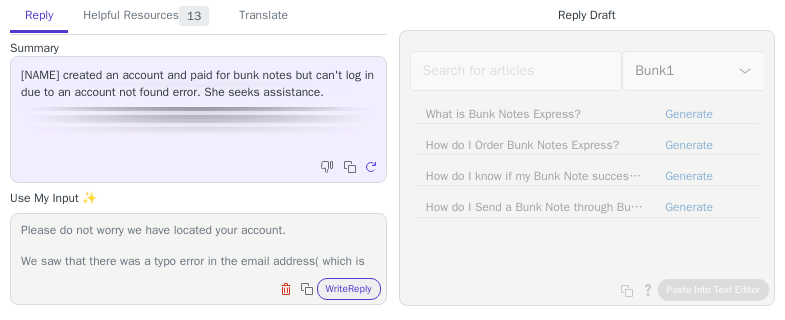 drag, startPoint x: 320, startPoint y: 265, endPoint x: 376, endPoint y: 265, distance: 56 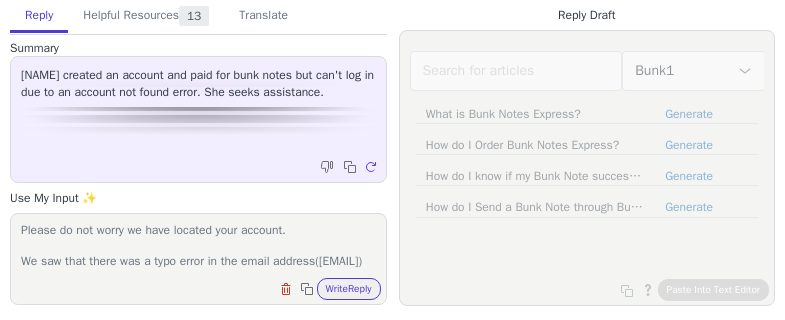 scroll, scrollTop: 17, scrollLeft: 0, axis: vertical 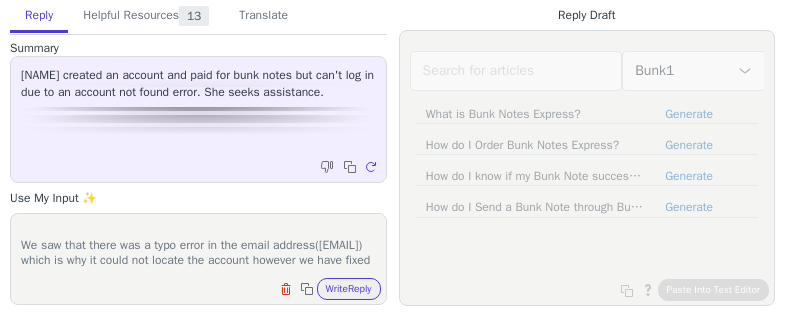 click on "Please do not worry we have located your account.
We saw that there was a typo error in the email address(pwfein@gmail.com) which is why it could not locate the account however we have fixed that for your account now.
You should be able to login using the password "Summer@12345" and you should be all set." at bounding box center (198, 246) 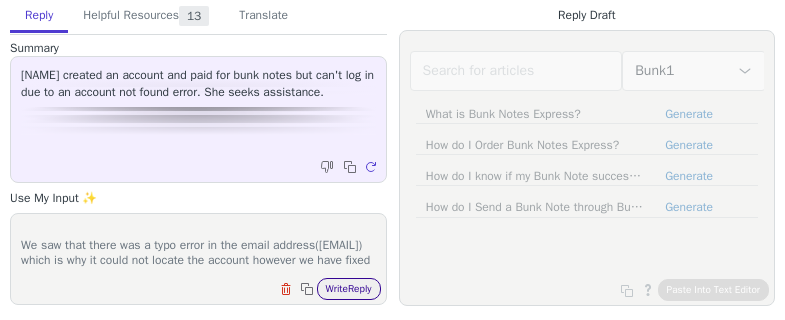 type on "Please do not worry we have located your account.
We saw that there was a typo error in the email address(pwfein@gmil.com) which is why it could not locate the account however we have fixed that for your account now.
You should be able to login using the password "Summer@12345" and you should be all set." 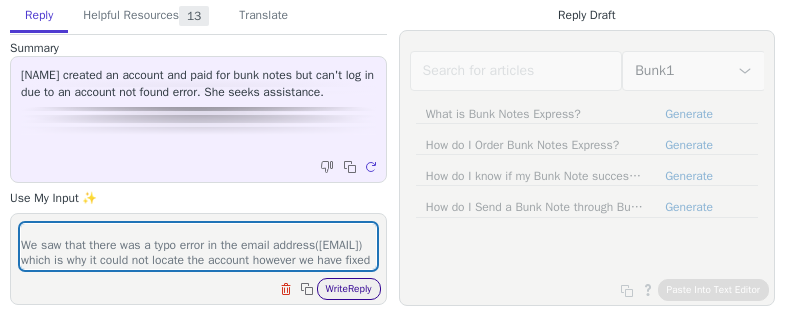 click on "Write  Reply" at bounding box center (349, 289) 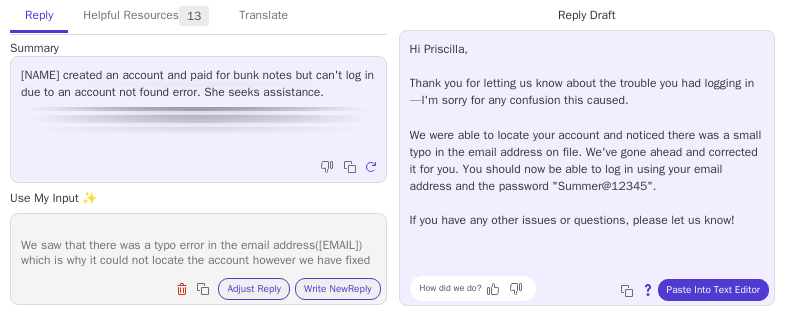 click on "Hi Priscilla, Thank you for letting us know about the trouble you had logging in—I'm sorry for any confusion this caused. We were able to locate your account and noticed there was a small typo in the email address on file. We've gone ahead and corrected it for you. You should now be able to log in using your email address and the password "Summer@12345". If you have any other issues or questions, please let us know! How did we do?   Copy to clipboard About this reply Paste Into Text Editor" at bounding box center [587, 168] 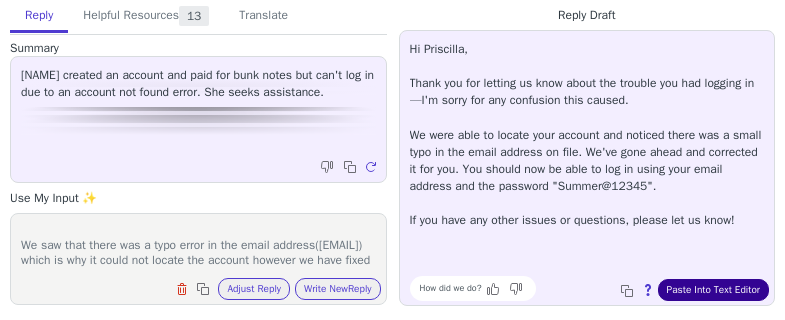 click on "Paste Into Text Editor" at bounding box center (713, 290) 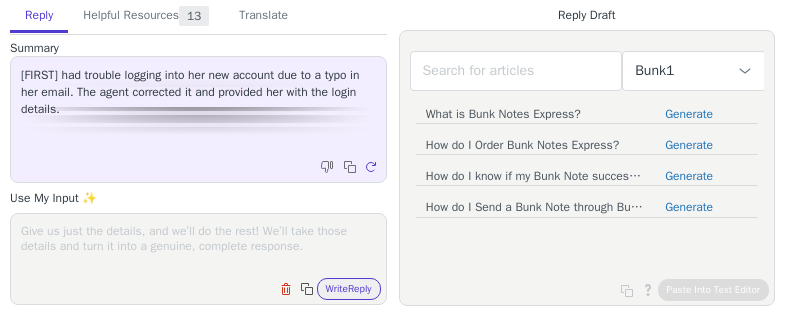 scroll, scrollTop: 0, scrollLeft: 0, axis: both 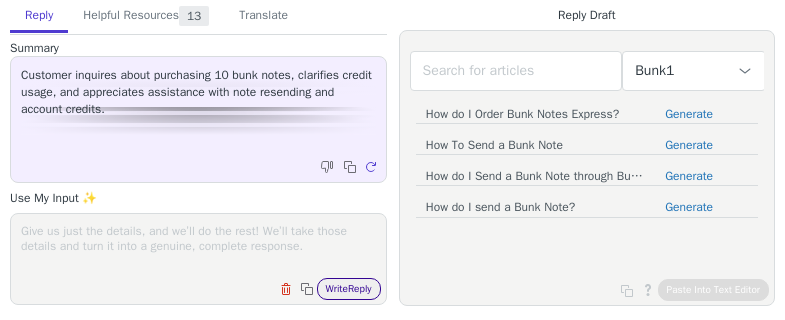 click on "Write  Reply" at bounding box center [349, 289] 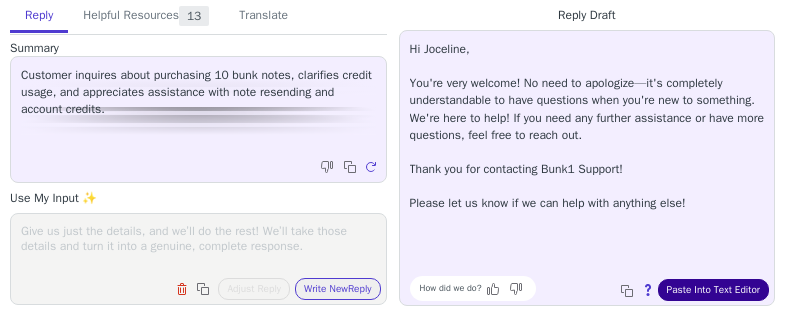 click on "Paste Into Text Editor" at bounding box center (713, 290) 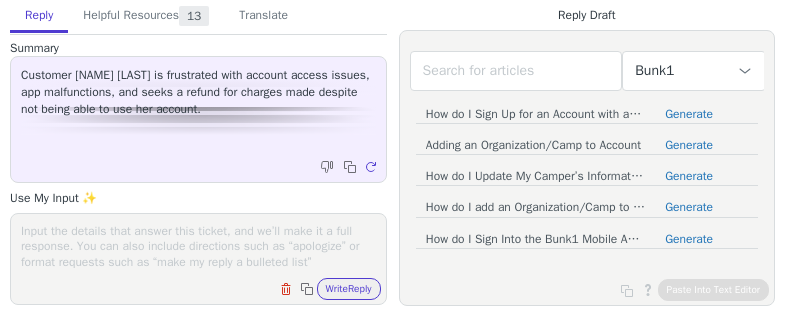 scroll, scrollTop: 0, scrollLeft: 0, axis: both 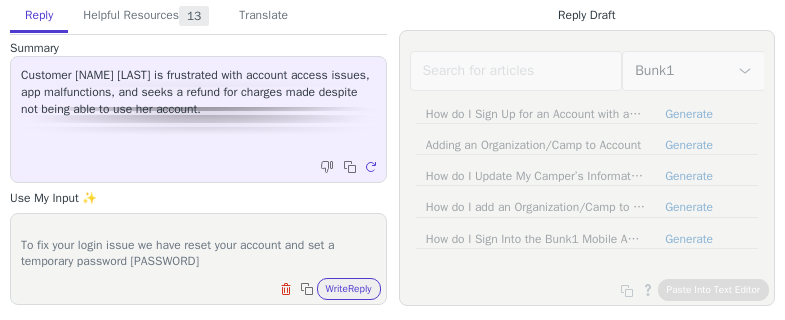 click on "We certainly understand and we are so sorry for the experience you have had in this case.
To fix your login issue we have reset your account and set a temporary password [PASSWORD]" at bounding box center (198, 246) 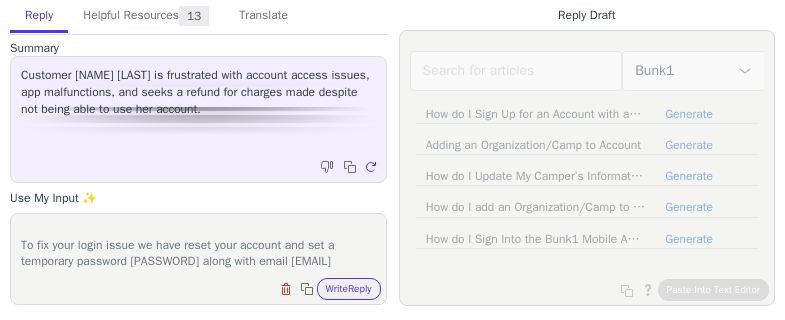 scroll, scrollTop: 48, scrollLeft: 0, axis: vertical 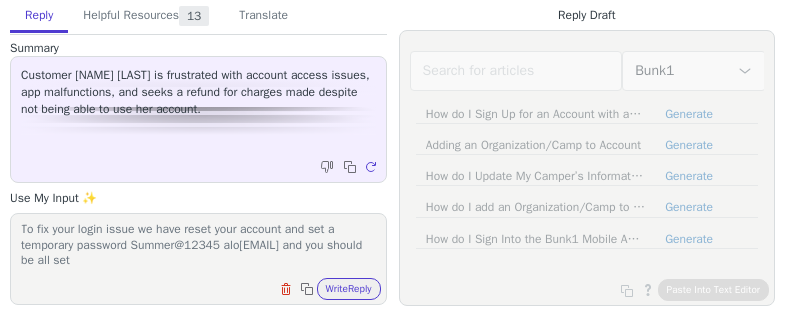 type on "We certainly understand and we are so sorry for the experience you have had in this case.
To fix your login issue we have reset your account and set a temporary password Summer@12345 alo[EMAIL] and you should be all set" 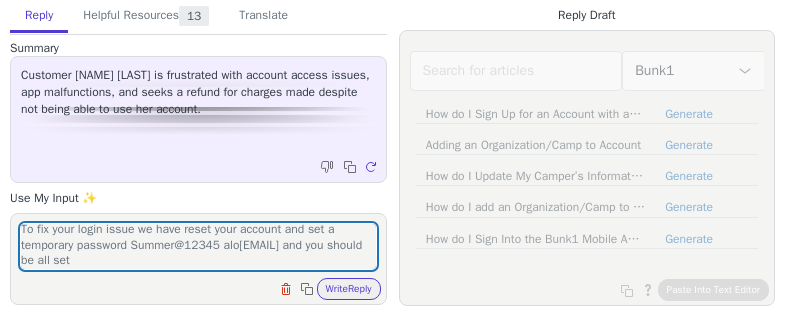 type 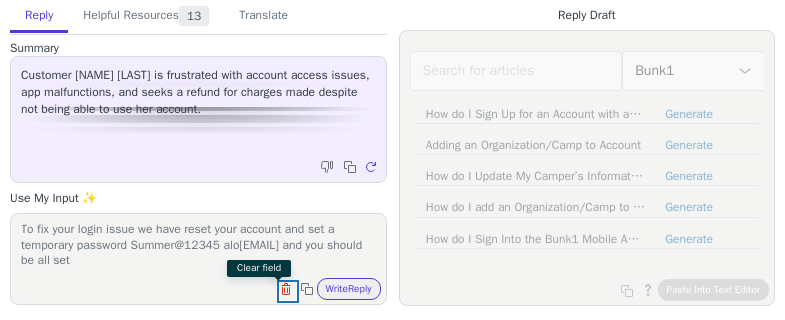 type 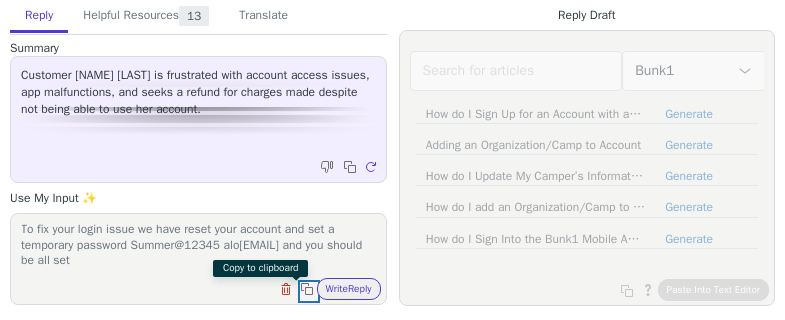 type 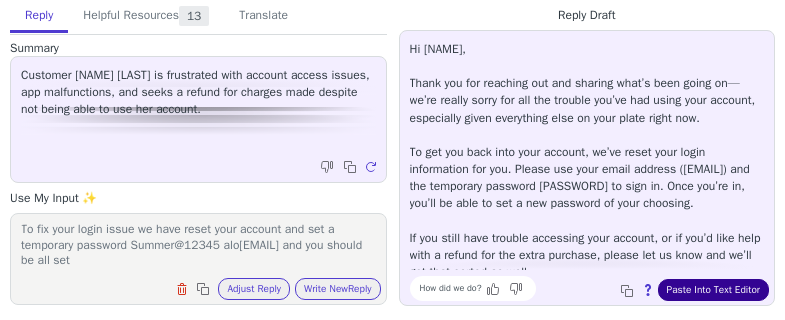 click on "Paste Into Text Editor" at bounding box center (713, 290) 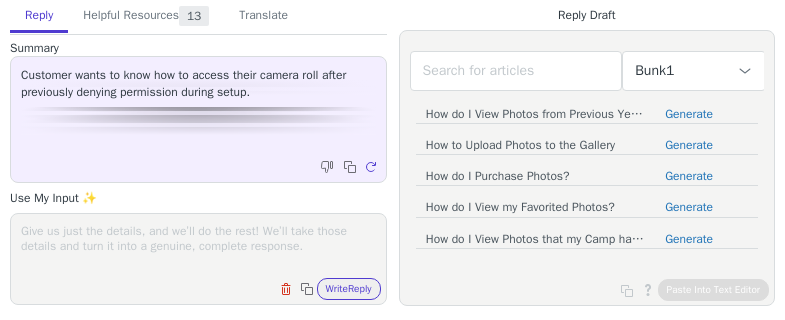 scroll, scrollTop: 0, scrollLeft: 0, axis: both 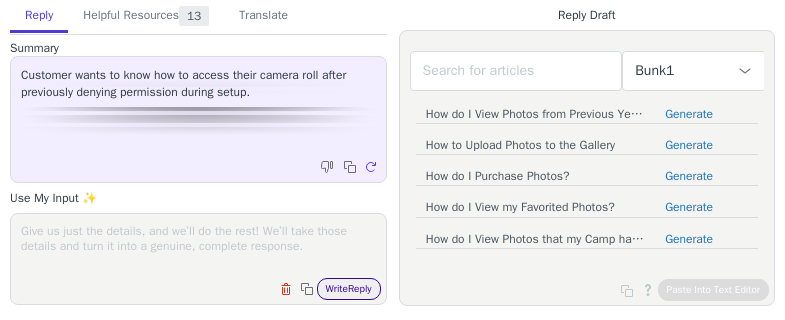 click on "Write  Reply" at bounding box center [349, 289] 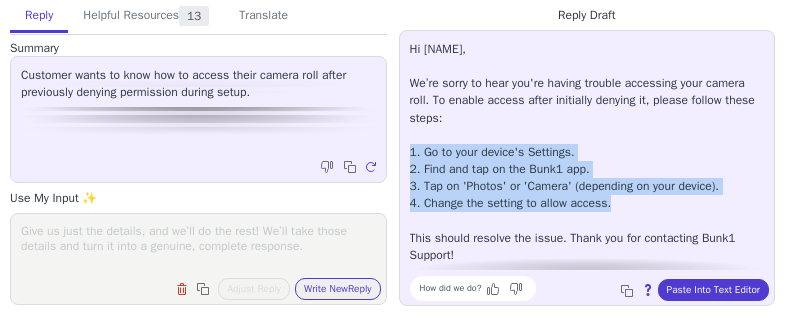 drag, startPoint x: 610, startPoint y: 205, endPoint x: 403, endPoint y: 155, distance: 212.95305 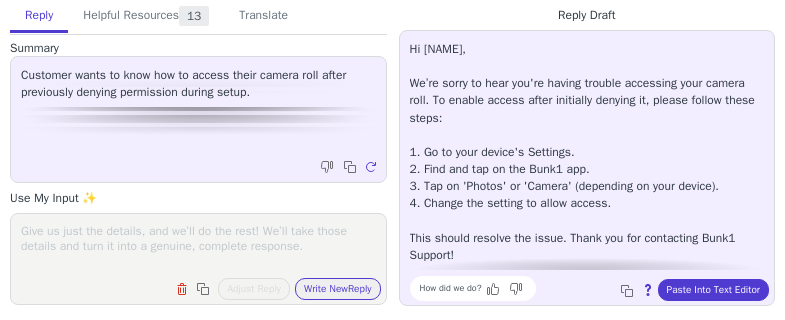 click on "Clear field Copy to clipboard Adjust Reply Use input to adjust reply draft Write New  Reply" at bounding box center [198, 259] 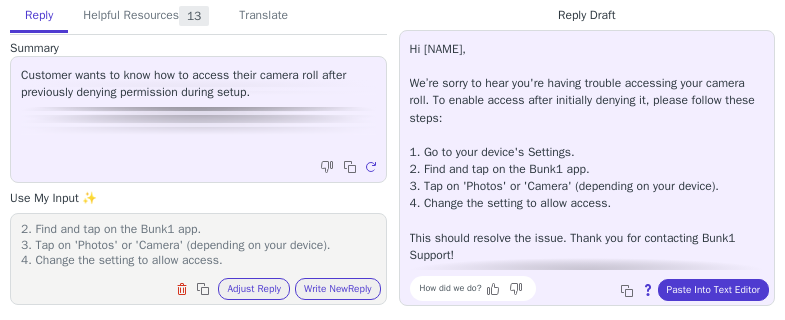 scroll, scrollTop: 14, scrollLeft: 0, axis: vertical 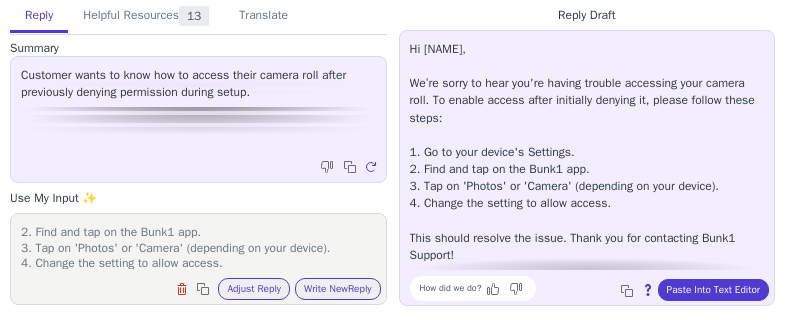 type on "1. Go to your device's Settings.
2. Find and tap on the Bunk1 app.
3. Tap on 'Photos' or 'Camera' (depending on your device).
4. Change the setting to allow access." 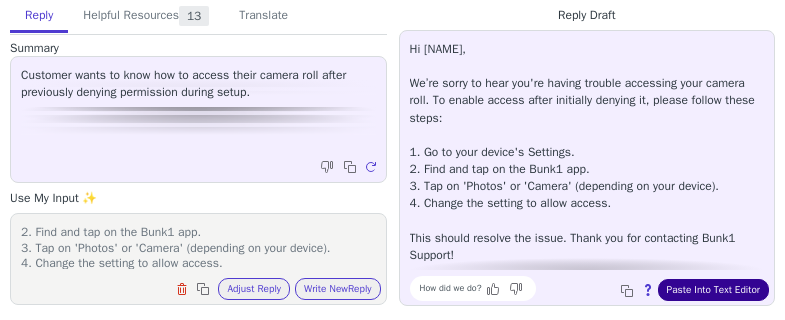 click on "Paste Into Text Editor" at bounding box center [713, 290] 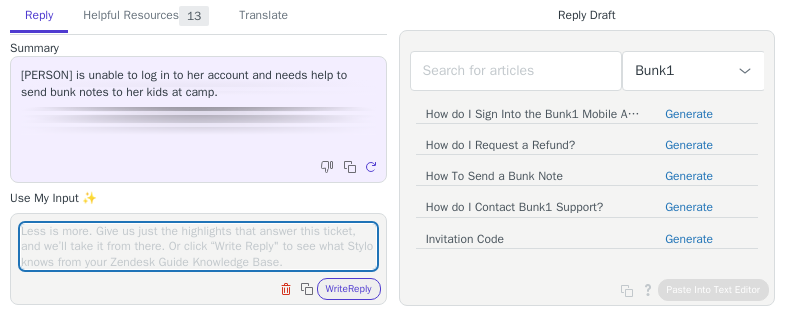 scroll, scrollTop: 0, scrollLeft: 0, axis: both 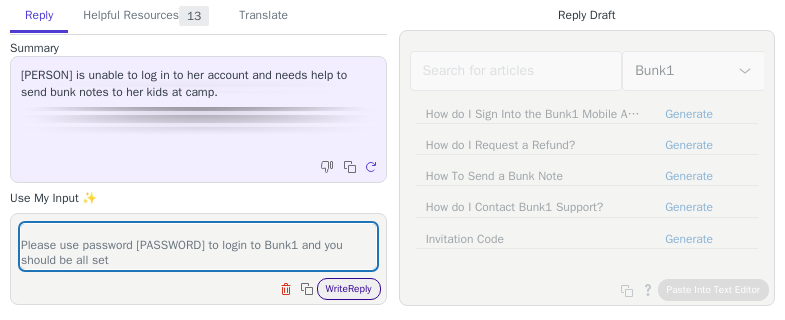 type on "We have fixed your account and set a temporary password.
Please use password Summer@12345 to login to Bunk1 and you should be all set" 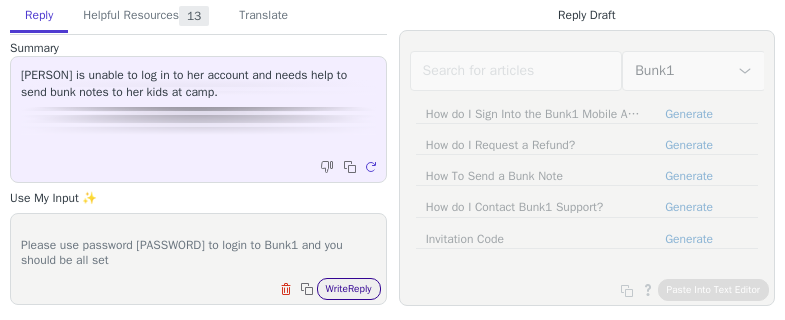 click on "Write  Reply" at bounding box center (349, 289) 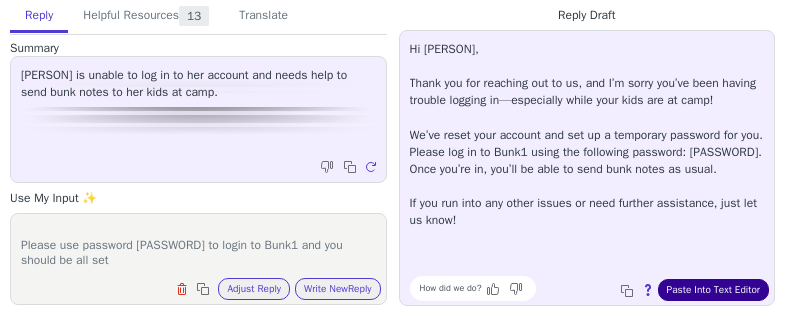 click on "Paste Into Text Editor" at bounding box center (713, 290) 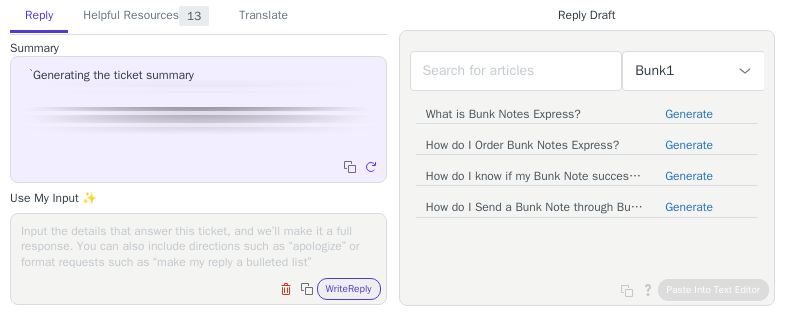 scroll, scrollTop: 0, scrollLeft: 0, axis: both 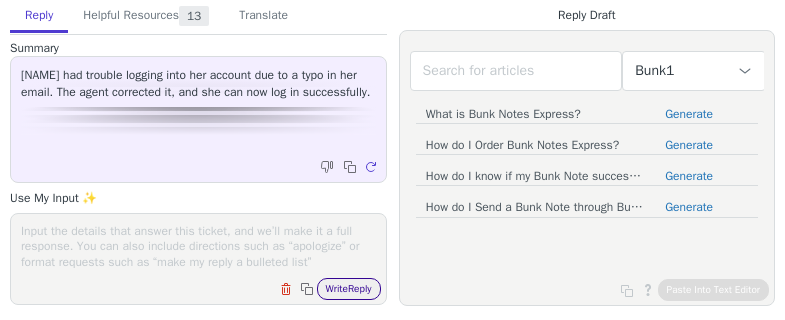click on "Write  Reply" at bounding box center (349, 289) 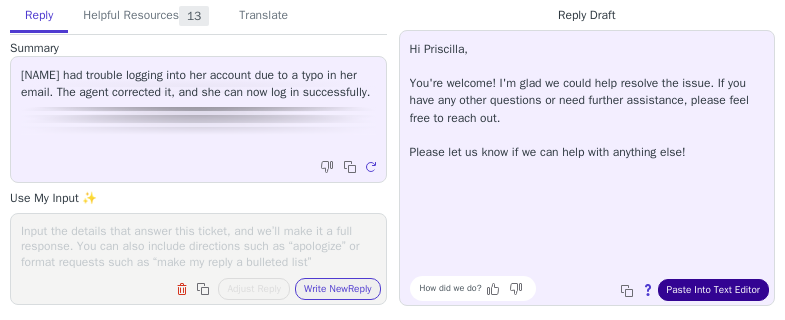 click on "Paste Into Text Editor" at bounding box center (713, 290) 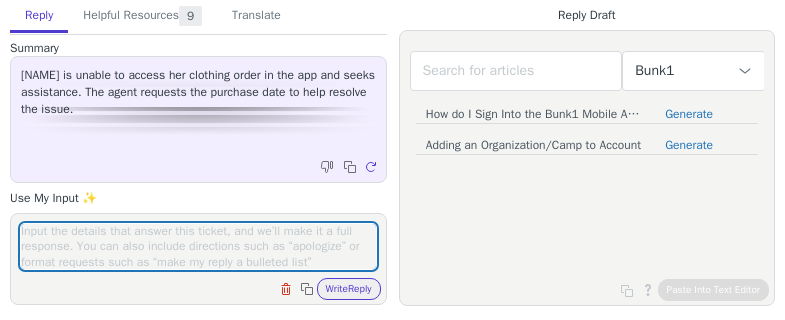 scroll, scrollTop: 0, scrollLeft: 0, axis: both 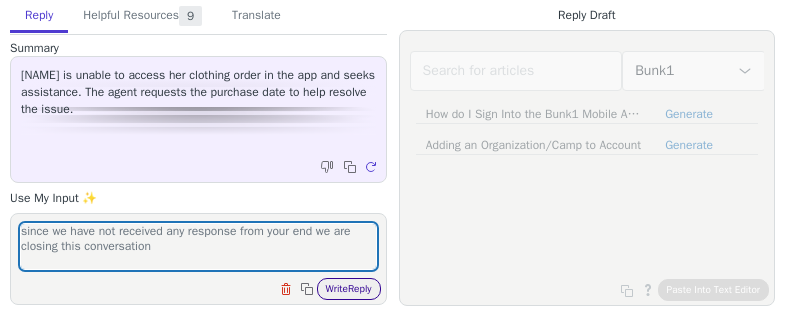 type on "since we have not received any response from your end we are closing this conversation" 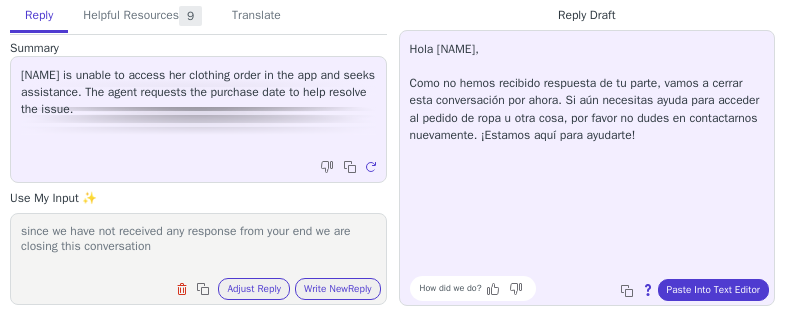 drag, startPoint x: 160, startPoint y: 260, endPoint x: 13, endPoint y: 239, distance: 148.49243 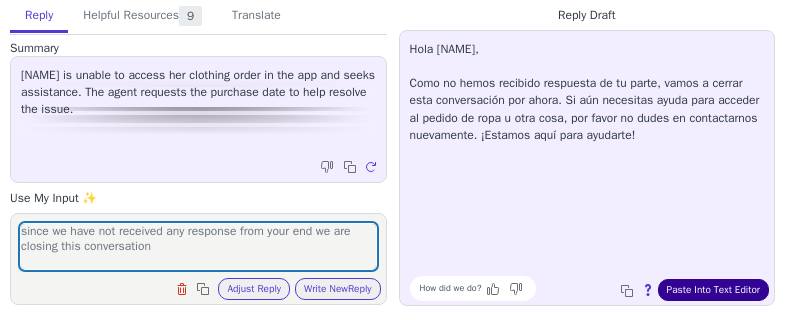 click on "Paste Into Text Editor" at bounding box center [713, 290] 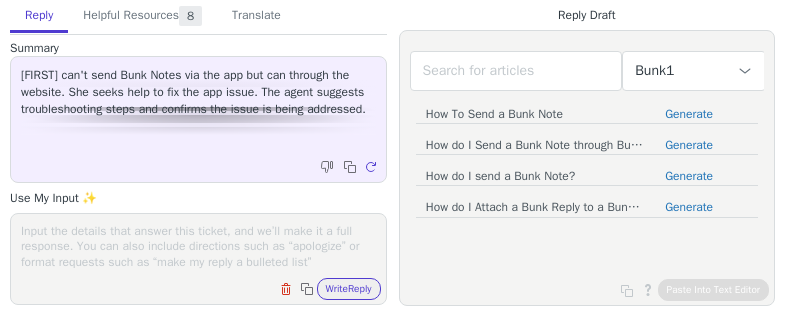 scroll, scrollTop: 0, scrollLeft: 0, axis: both 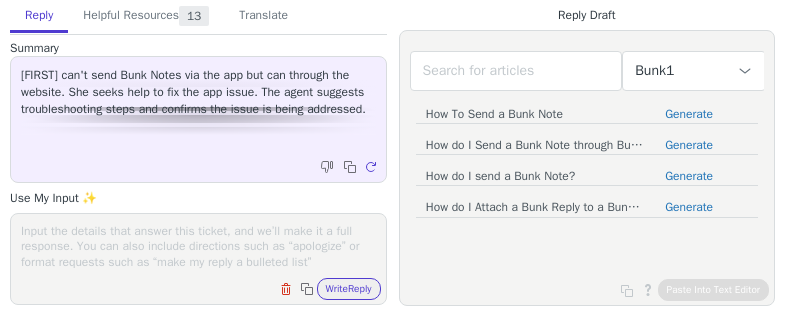 click at bounding box center (198, 246) 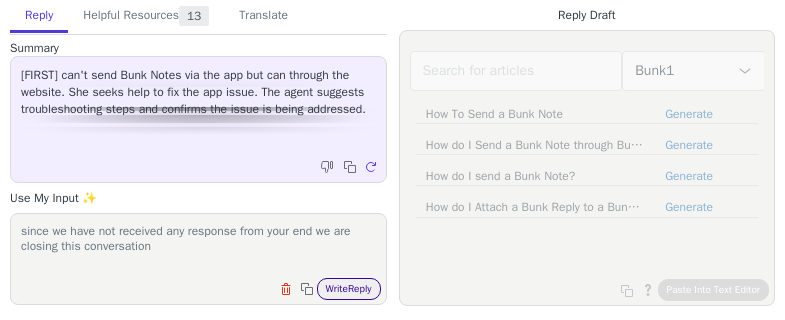 type on "since we have not received any response from your end we are closing this conversation" 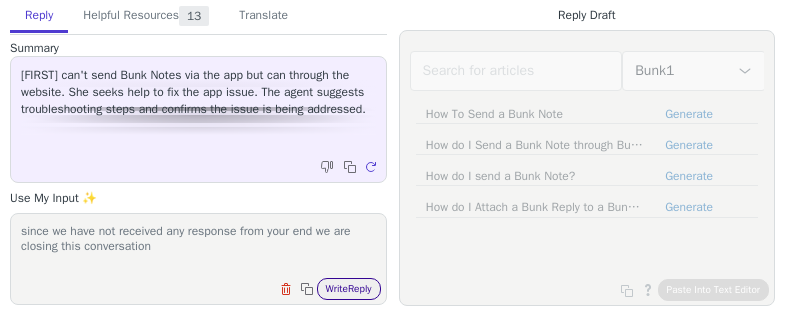click on "Write  Reply" at bounding box center (349, 289) 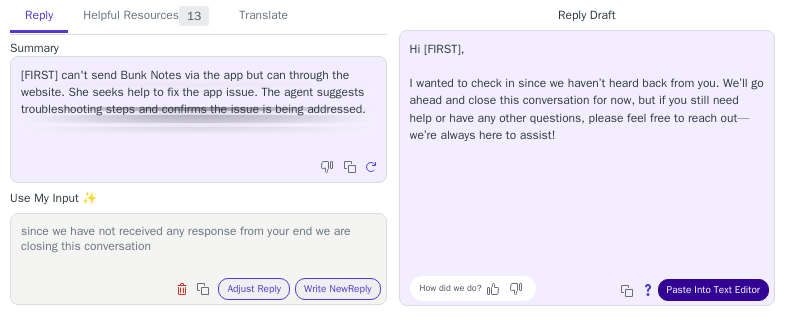 click on "Paste Into Text Editor" at bounding box center (713, 290) 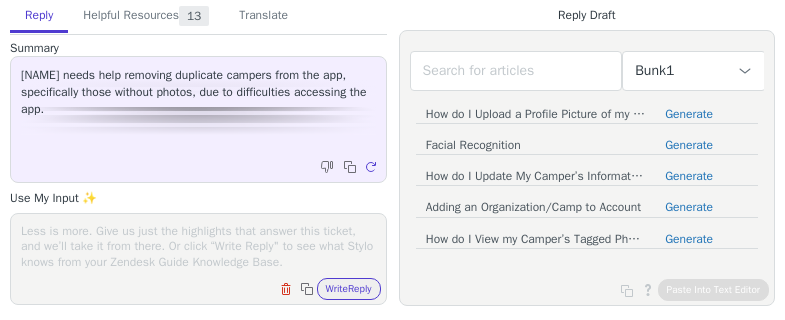 scroll, scrollTop: 0, scrollLeft: 0, axis: both 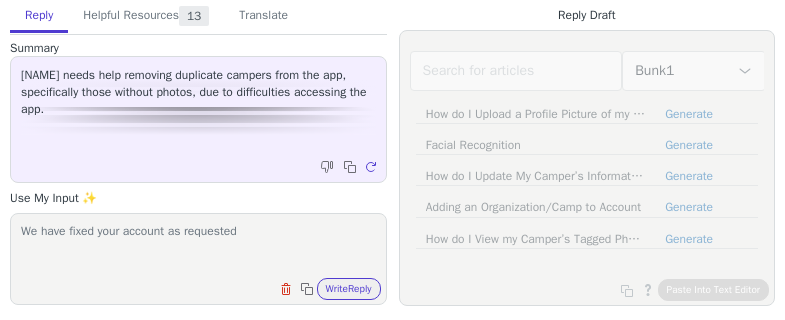 type on "We have fixed your account as requested" 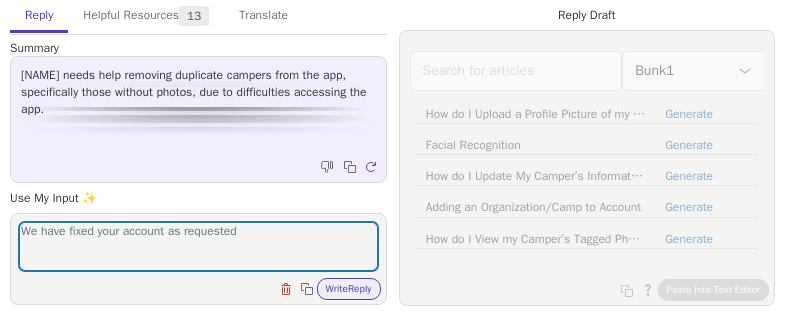 type 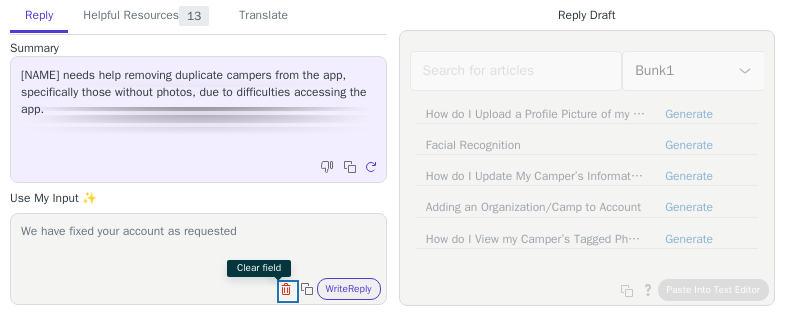 type 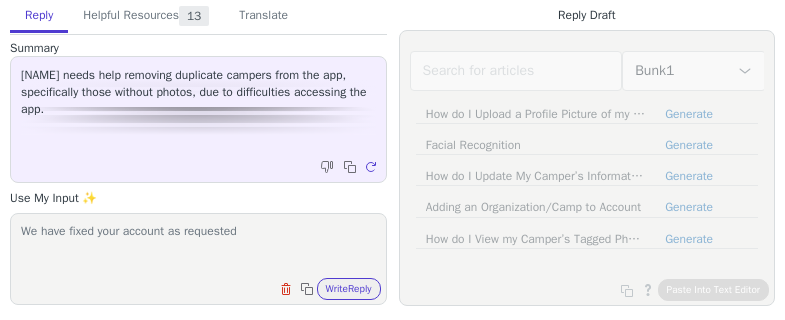 click on "Write  Reply" at bounding box center [349, 289] 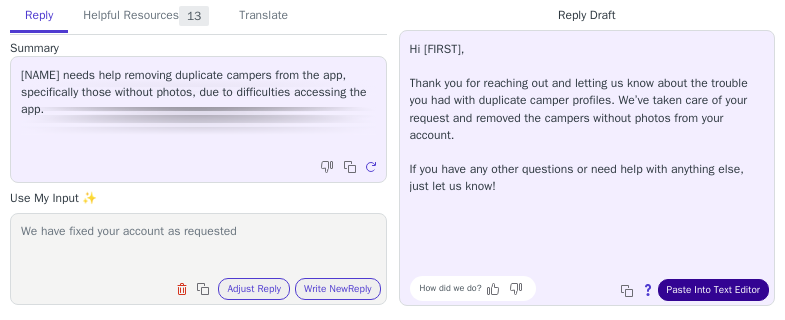 click on "Paste Into Text Editor" at bounding box center [713, 290] 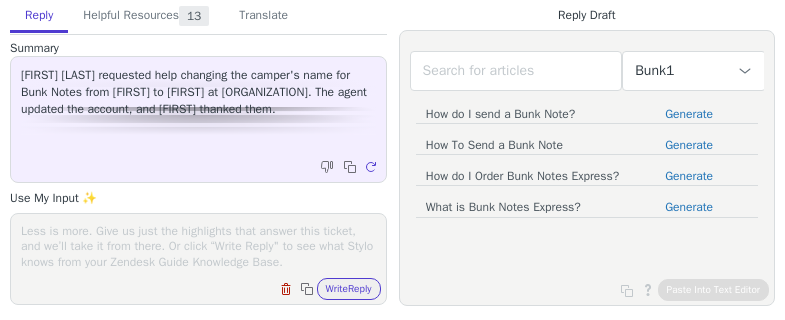 scroll, scrollTop: 0, scrollLeft: 0, axis: both 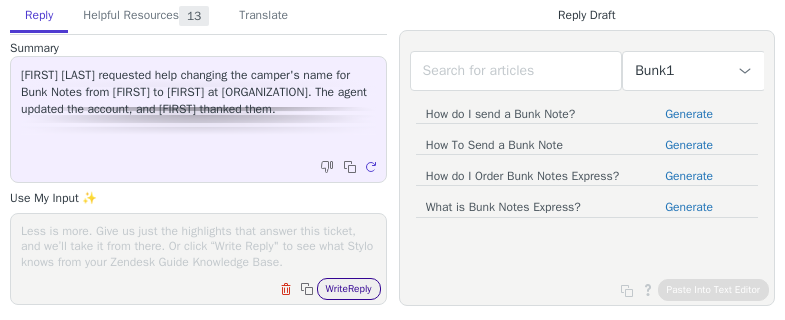 click on "Write  Reply" at bounding box center (349, 289) 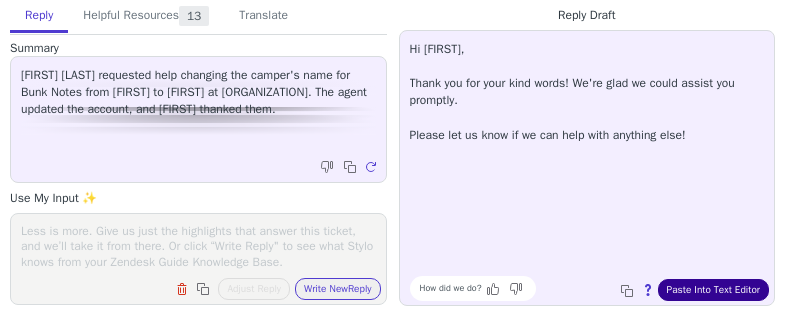 click on "Paste Into Text Editor" at bounding box center (713, 290) 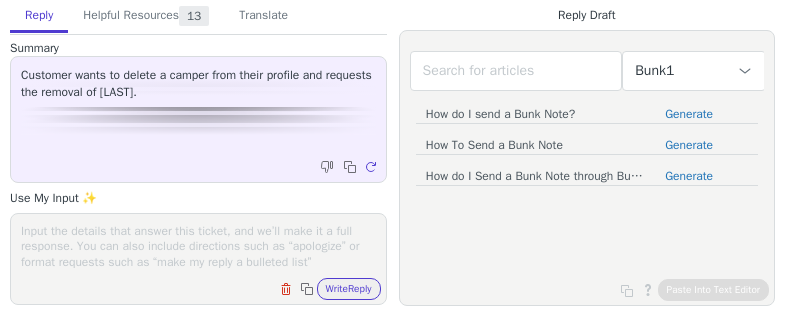 scroll, scrollTop: 0, scrollLeft: 0, axis: both 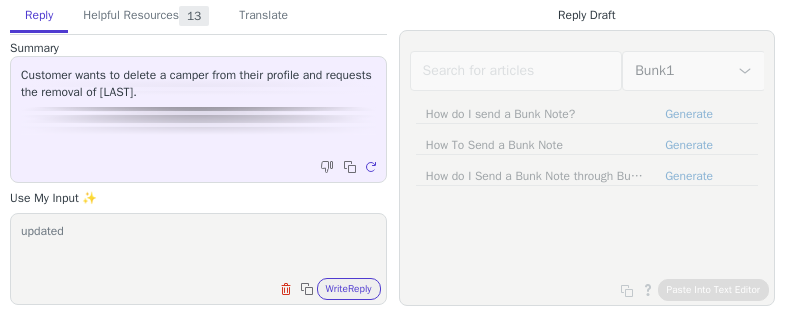 type on "updated" 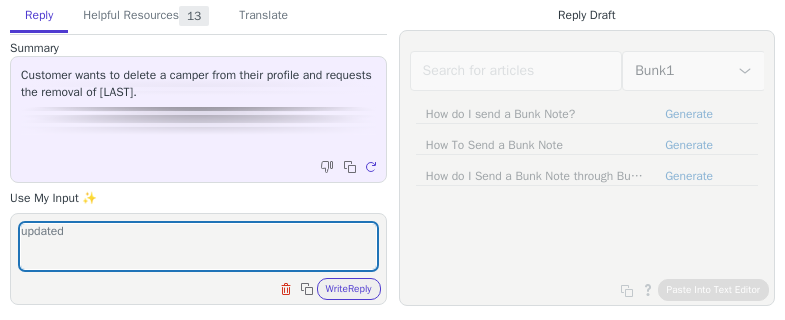 type 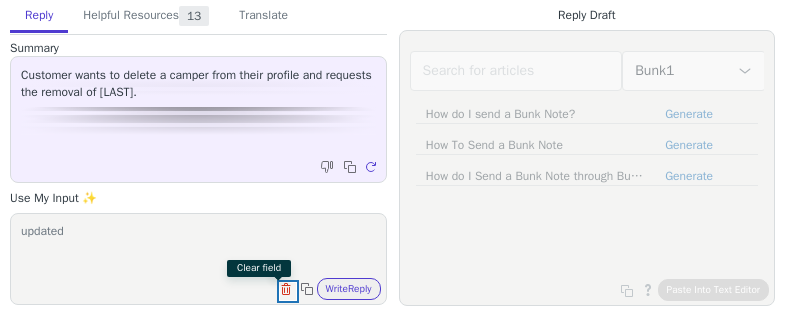 type 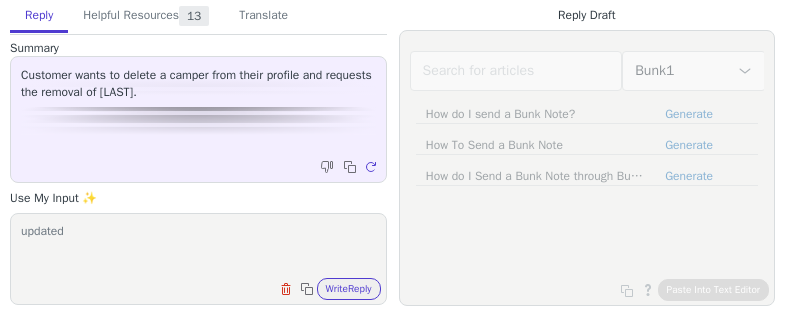 click on "Write  Reply" at bounding box center [349, 289] 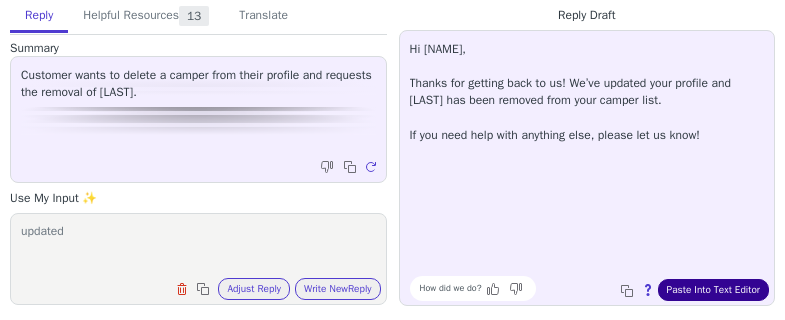 click on "Paste Into Text Editor" at bounding box center [713, 290] 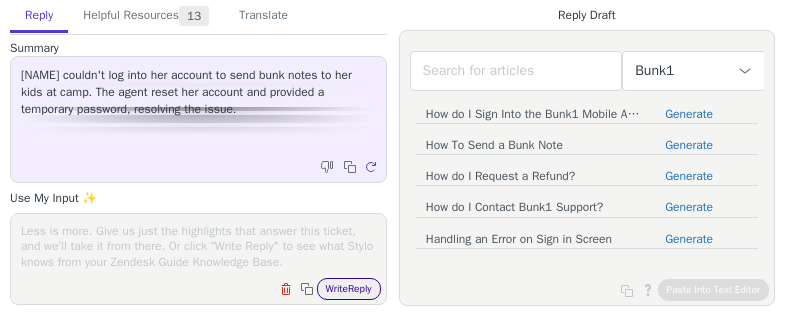 scroll, scrollTop: 0, scrollLeft: 0, axis: both 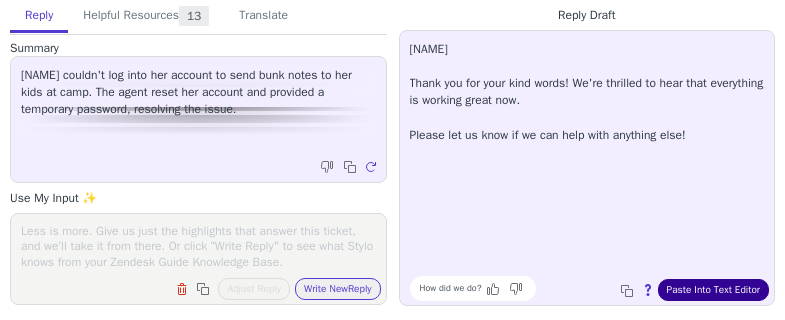 click on "Paste Into Text Editor" at bounding box center (713, 290) 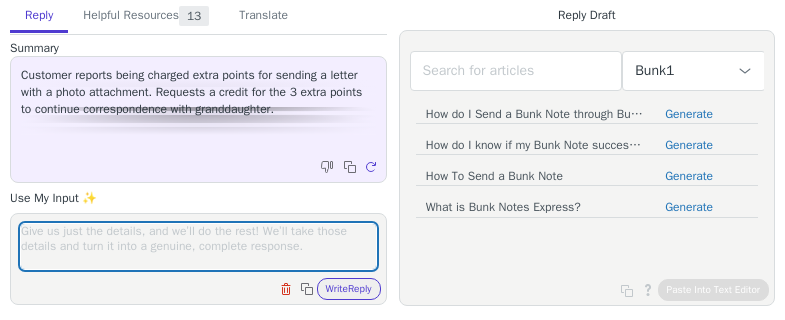 scroll, scrollTop: 0, scrollLeft: 0, axis: both 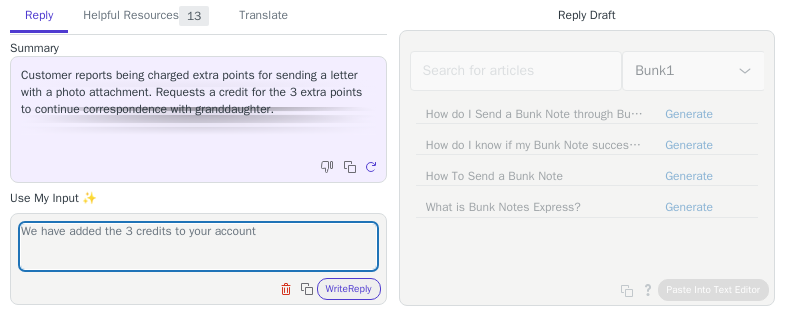 type on "We have added the 3 credits to your account" 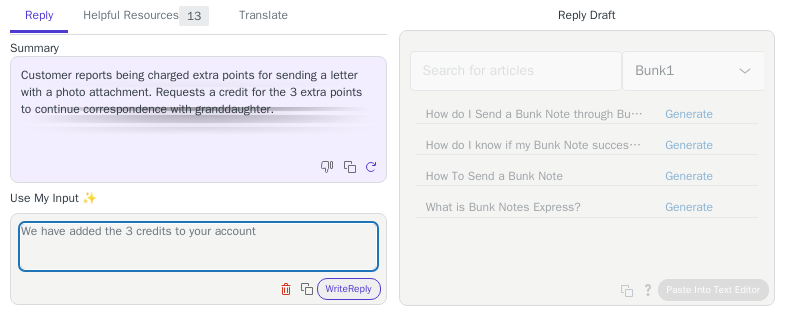 type 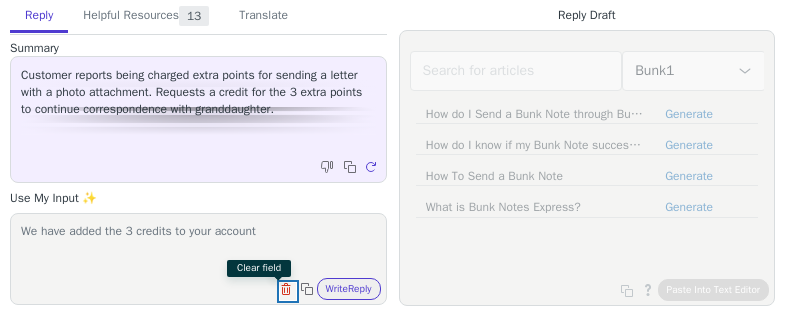 type 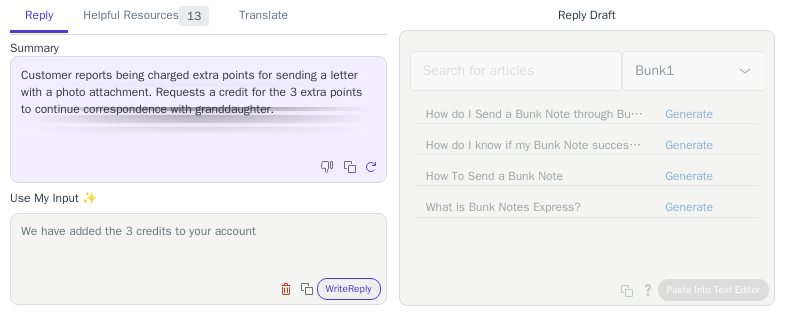 type 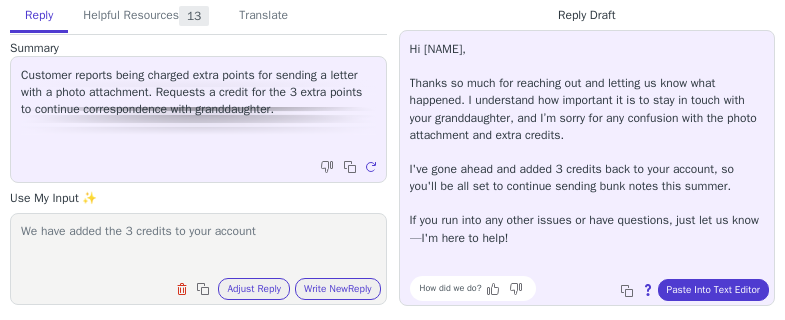click on "Hi Sharyn, Thanks so much for reaching out and letting us know what happened. I understand how important it is to stay in touch with your granddaughter, and I’m sorry for any confusion with the photo attachment and extra credits. I've gone ahead and added 3 credits back to your account, so you'll be all set to continue sending bunk notes this summer. If you run into any other issues or have questions, just let us know—I'm here to help!" at bounding box center (587, 144) 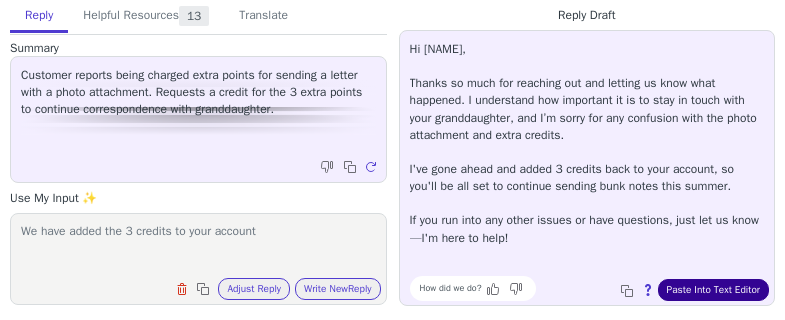 click on "Paste Into Text Editor" at bounding box center (713, 290) 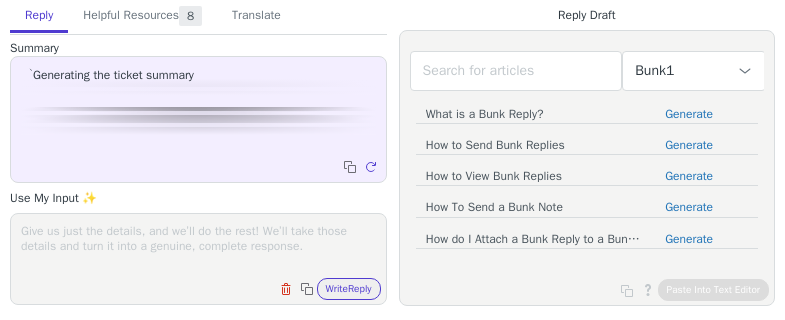 scroll, scrollTop: 0, scrollLeft: 0, axis: both 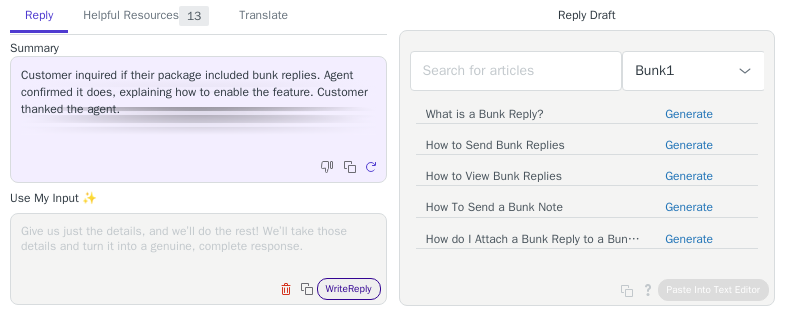 click on "Write  Reply" at bounding box center (349, 289) 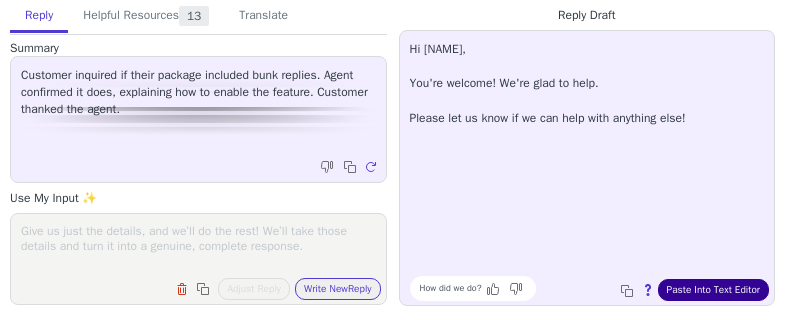 click on "Paste Into Text Editor" at bounding box center [713, 290] 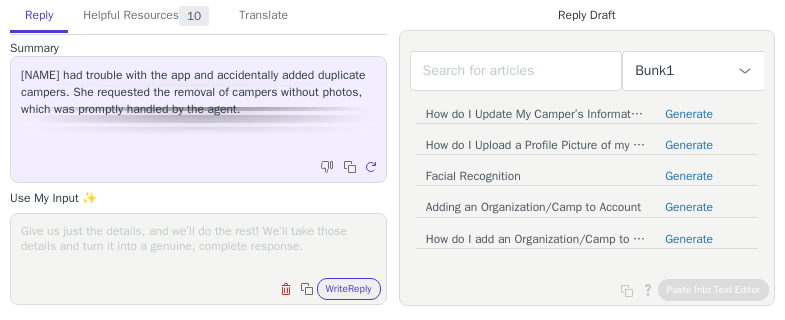 scroll, scrollTop: 0, scrollLeft: 0, axis: both 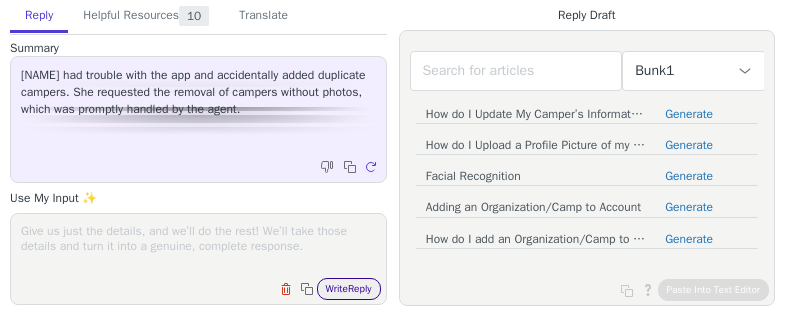 click on "Write  Reply" at bounding box center [349, 289] 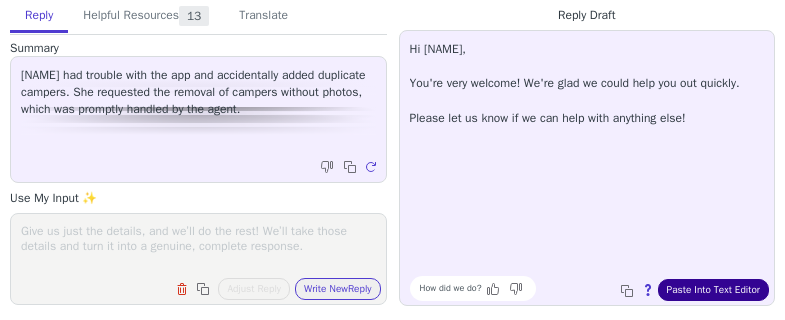 click on "Paste Into Text Editor" at bounding box center [713, 290] 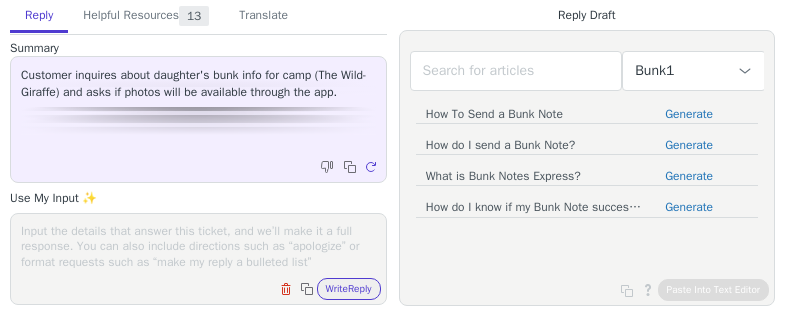scroll, scrollTop: 0, scrollLeft: 0, axis: both 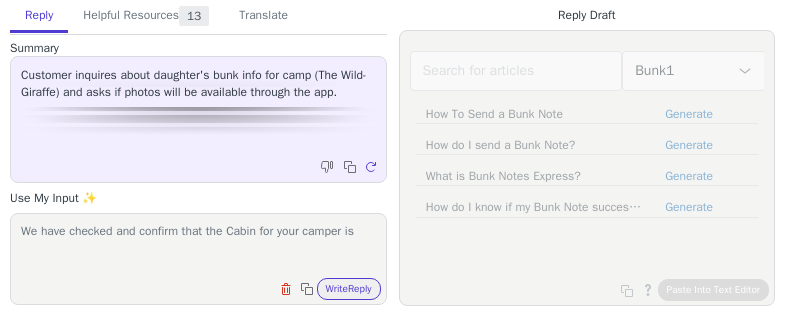 paste on "Girls Giraffe Up" 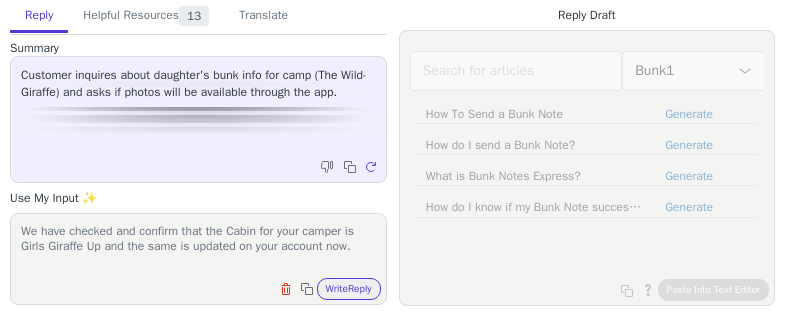 click on "We have checked and confirm that the Cabin for your camper is Girls Giraffe Up and the same is updated on your account now. Clear field Copy to clipboard Write  Reply" at bounding box center [198, 259] 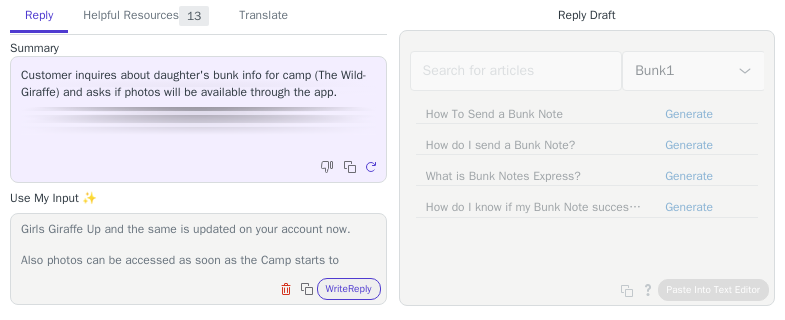 scroll, scrollTop: 32, scrollLeft: 0, axis: vertical 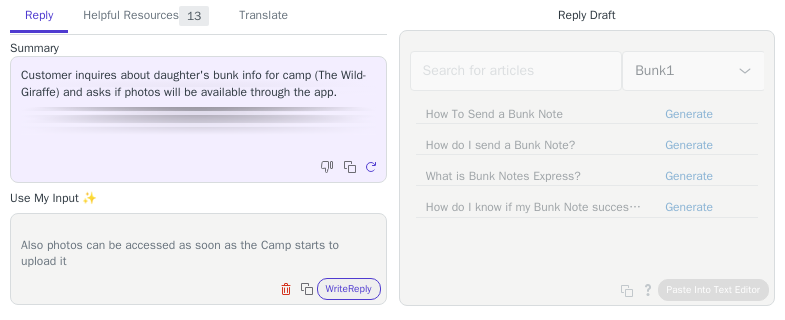 type on "We have checked and confirm that the Cabin for your camper is Girls Giraffe Up and the same is updated on your account now.
Also photos can be accessed as soon as the Camp starts to upload it" 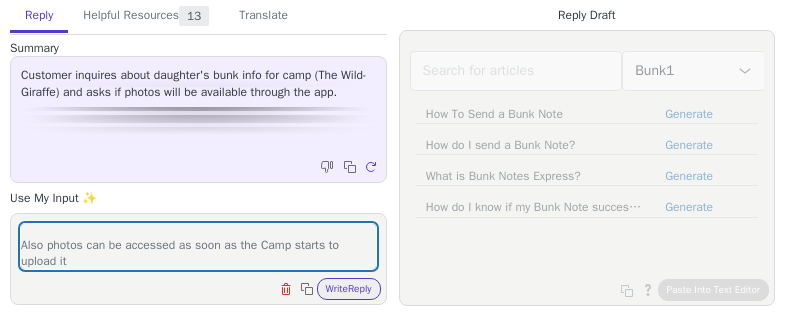 type 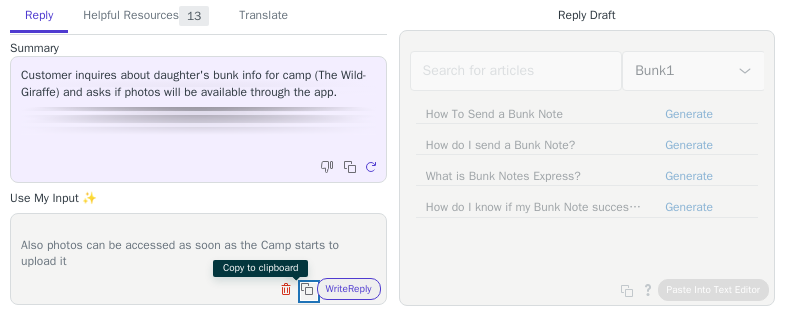 type 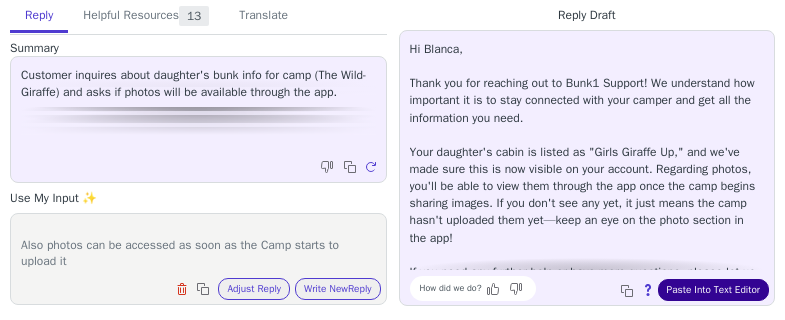 click on "Paste Into Text Editor" at bounding box center (713, 290) 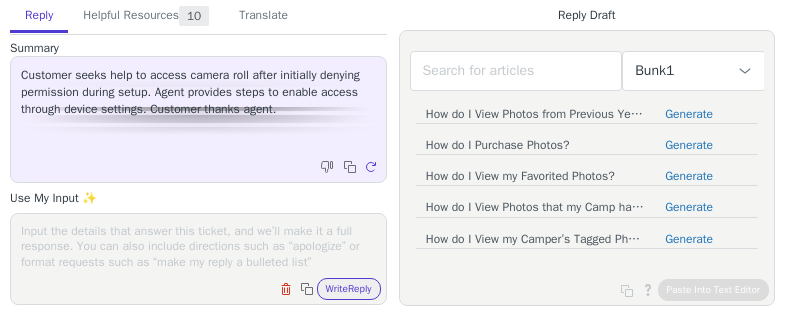 scroll, scrollTop: 0, scrollLeft: 0, axis: both 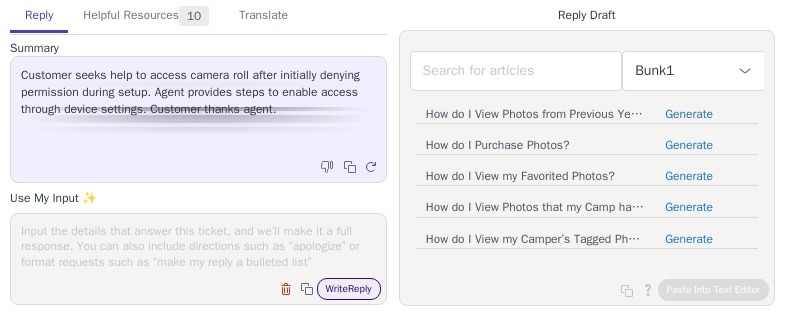 click on "Write  Reply" at bounding box center (349, 289) 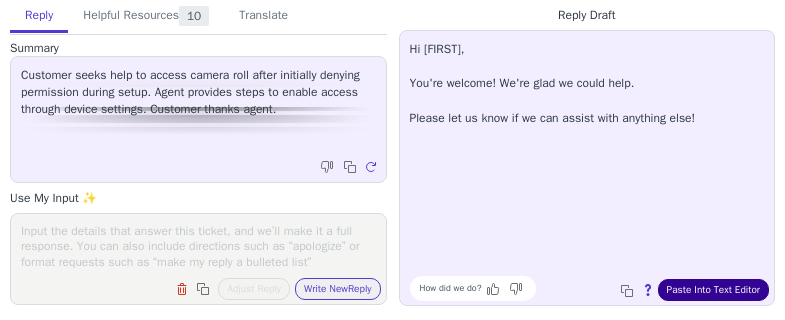 click on "Paste Into Text Editor" at bounding box center [713, 290] 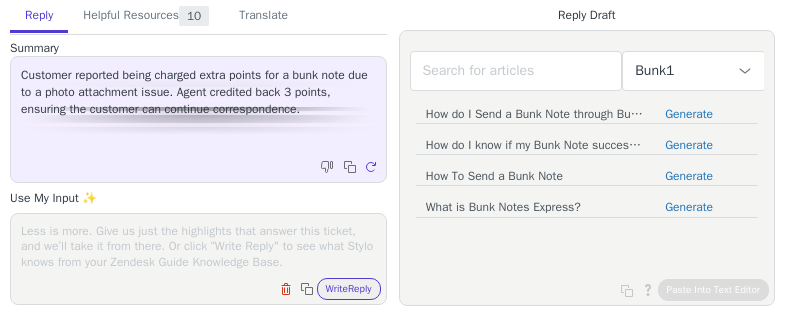 scroll, scrollTop: 0, scrollLeft: 0, axis: both 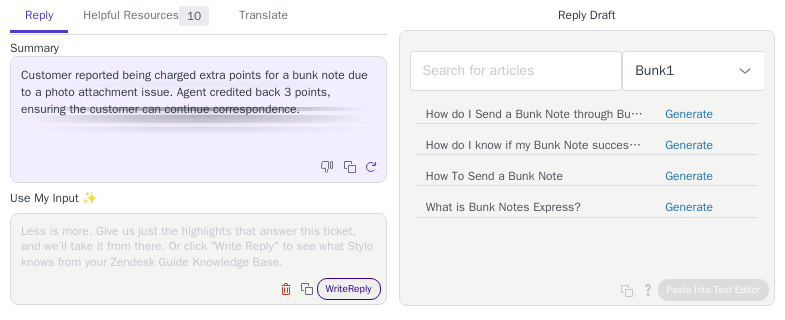 click on "Write  Reply" at bounding box center [349, 289] 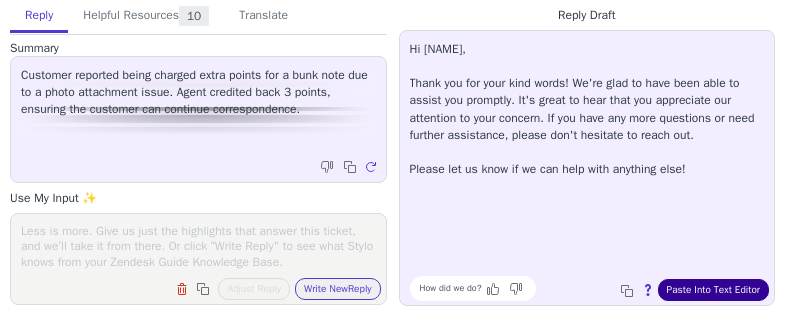 click on "Paste Into Text Editor" at bounding box center [713, 290] 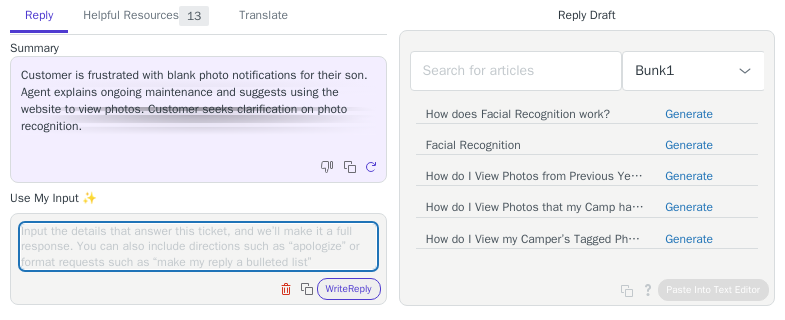 scroll, scrollTop: 0, scrollLeft: 0, axis: both 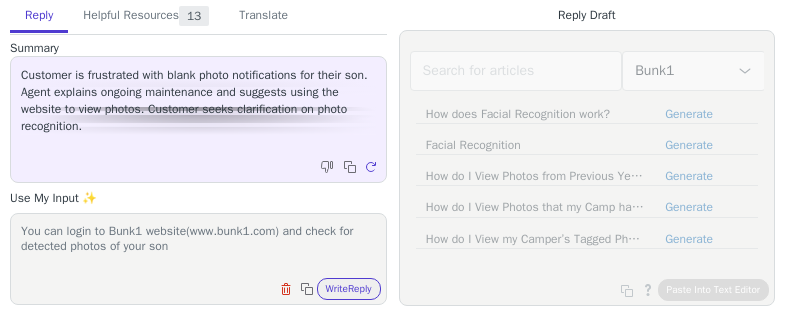click on "You can login to Bunk1 website(www.bunk1.com) and check for detected photos of your son" at bounding box center (198, 246) 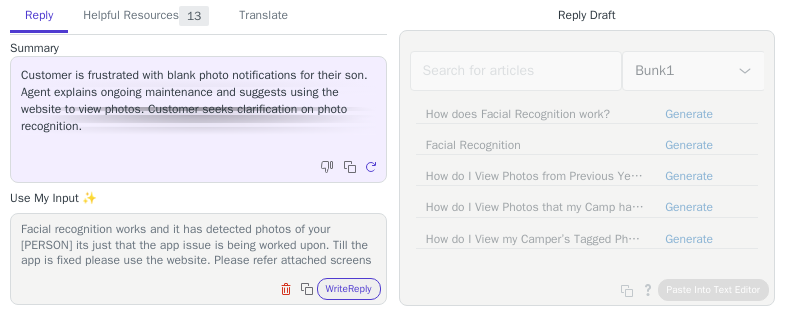 scroll, scrollTop: 63, scrollLeft: 0, axis: vertical 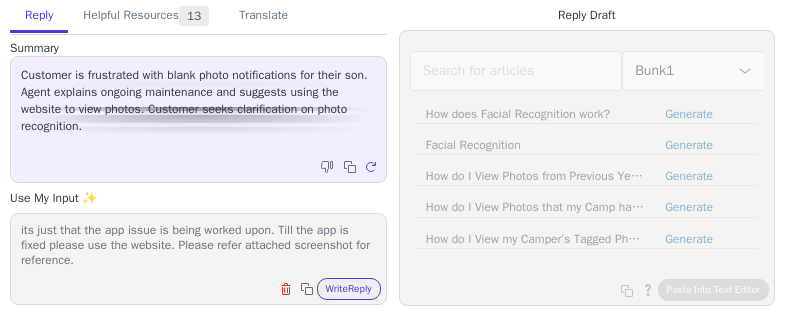 type on "You can login to Bunk1 website(www.bunk1.com) and check for detected photos of your son.
Facial recognition works and it has detected photos of your camper its just that the app issue is being worked upon. Till the app is fixed please use the website. Please refer attached screenshot for reference." 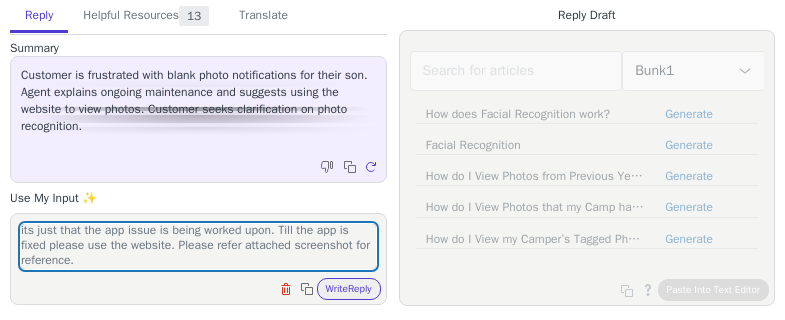 type 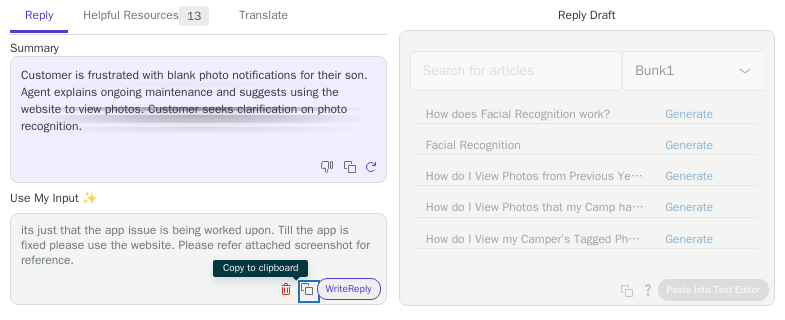 type 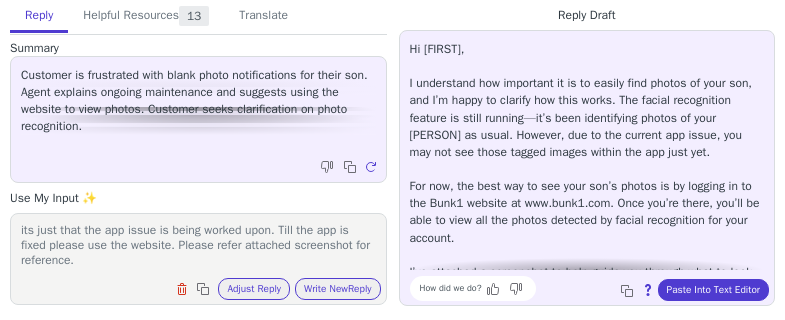 scroll, scrollTop: 45, scrollLeft: 0, axis: vertical 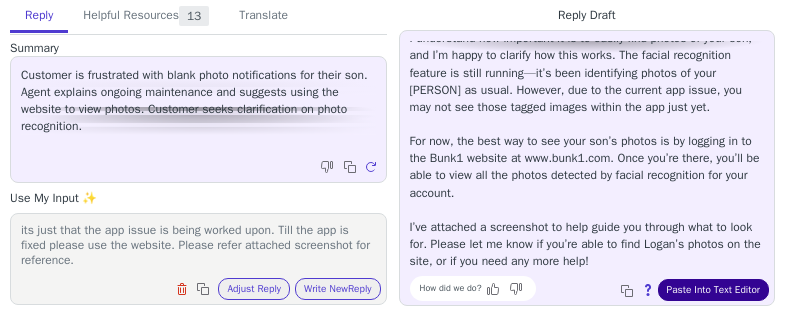 click on "Paste Into Text Editor" at bounding box center (713, 290) 